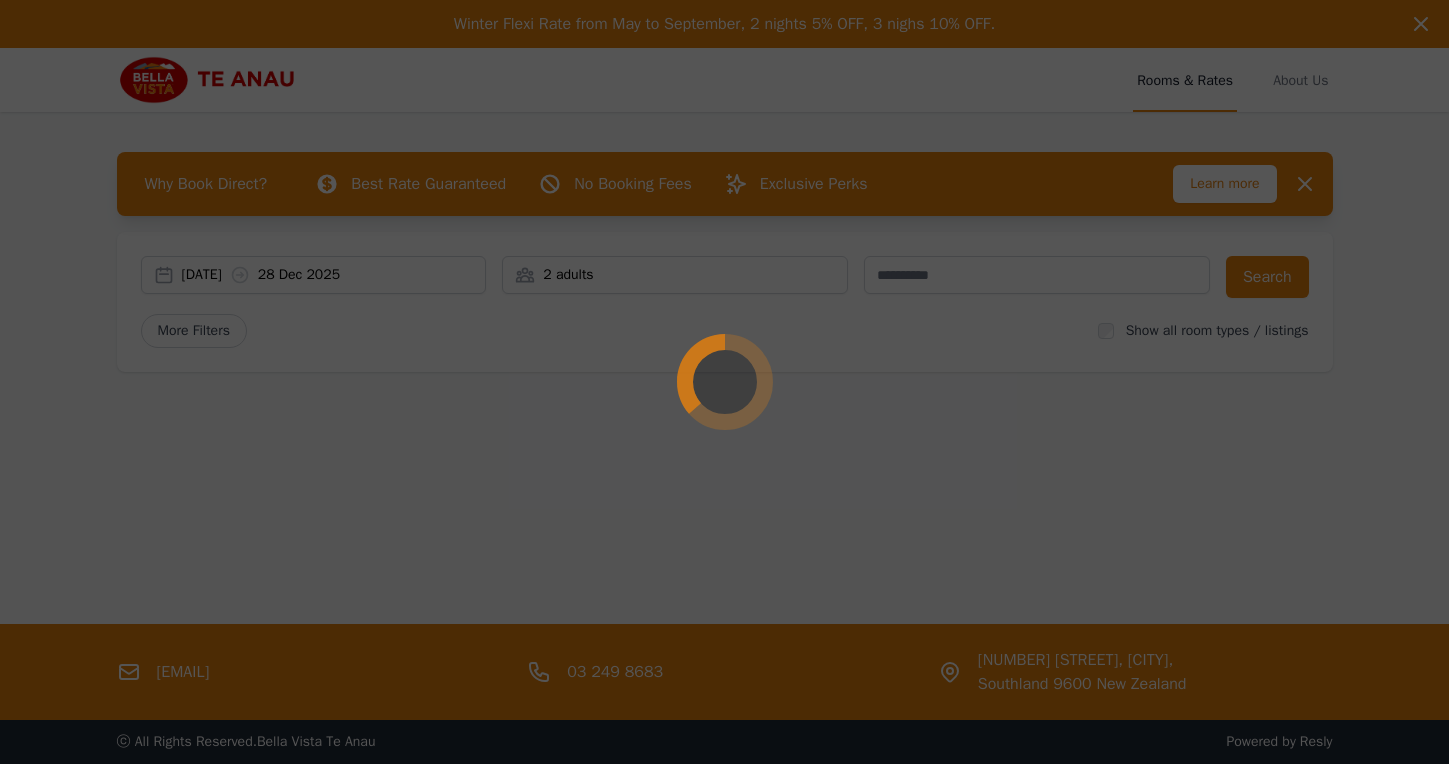 scroll, scrollTop: 0, scrollLeft: 0, axis: both 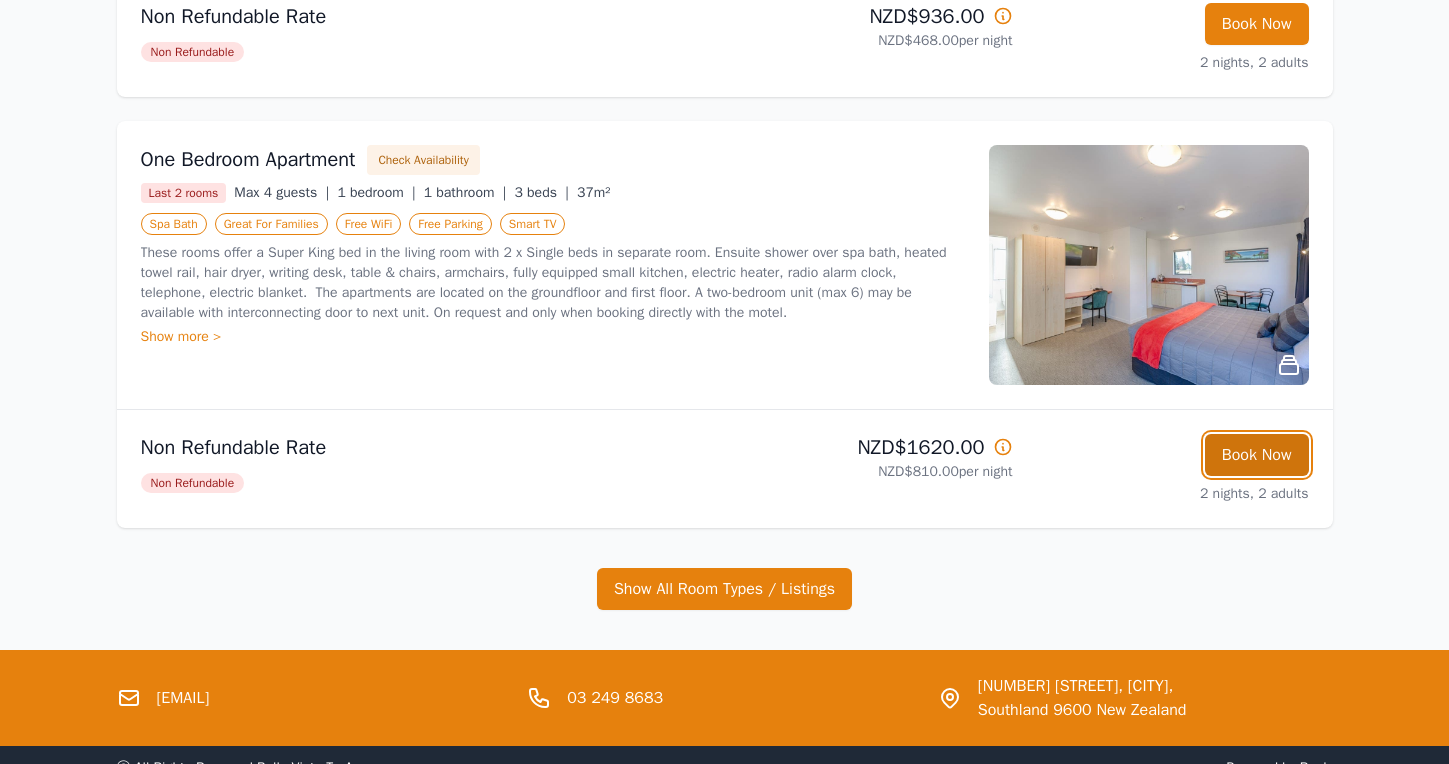 click on "Book Now" at bounding box center (1257, 455) 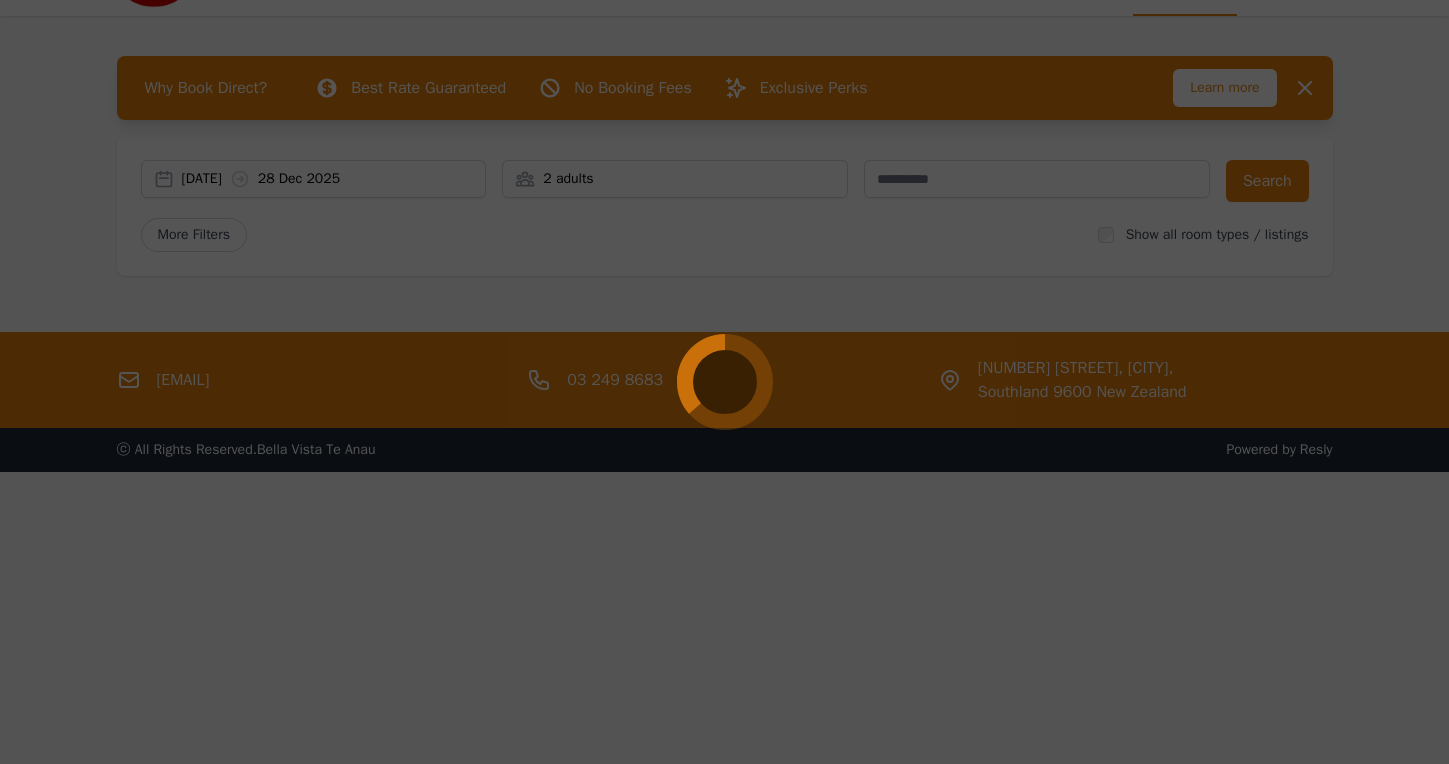 scroll, scrollTop: 96, scrollLeft: 0, axis: vertical 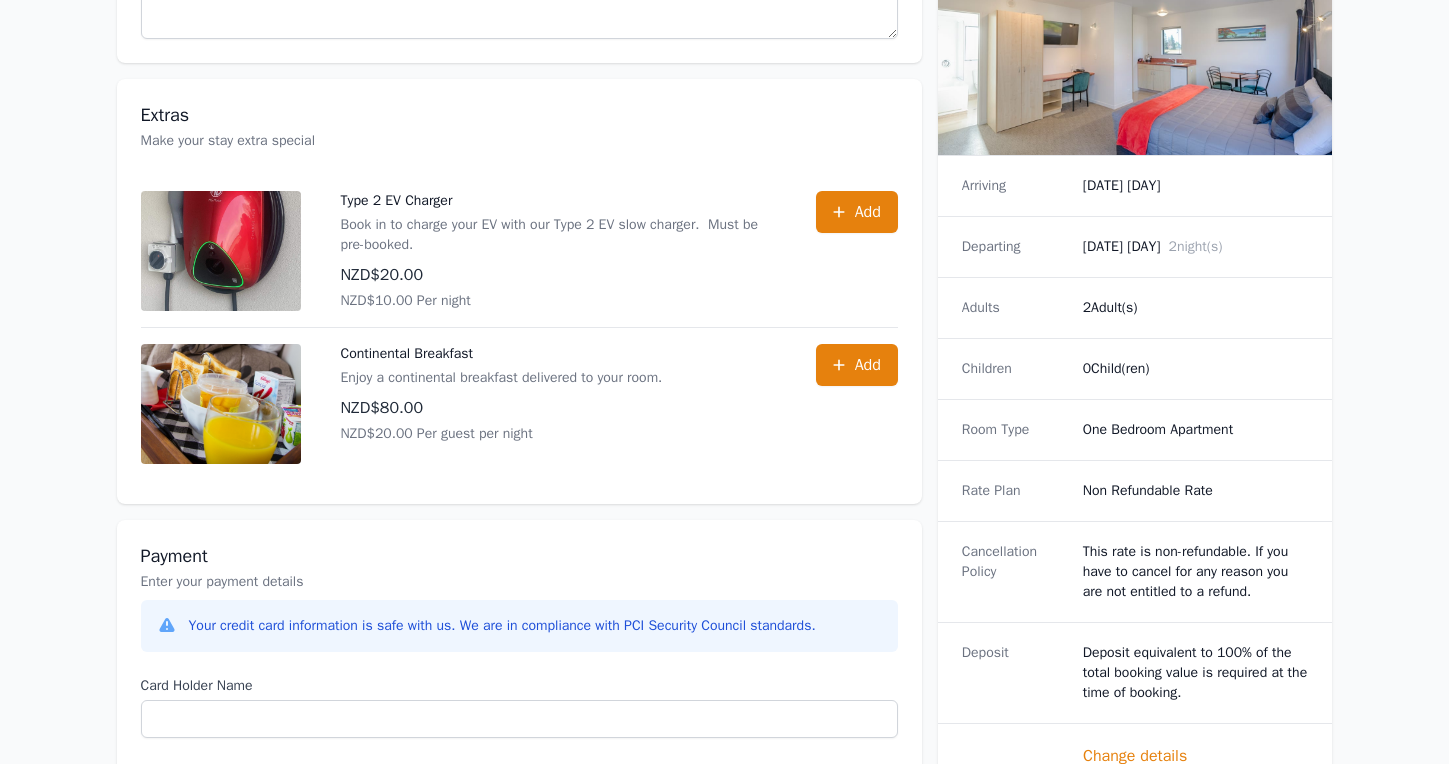 click on "[NUMBER]  Child(ren)" at bounding box center (1196, 369) 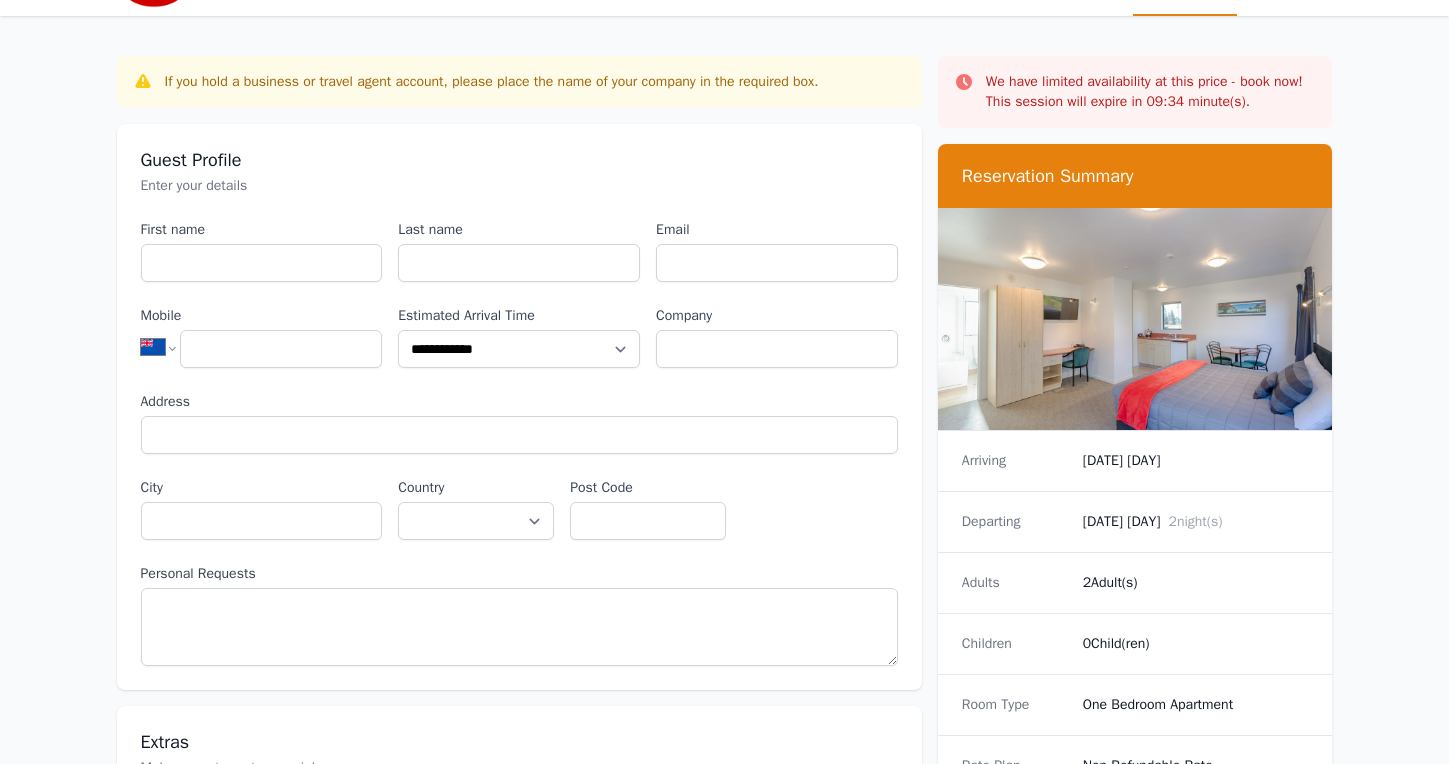 scroll, scrollTop: 0, scrollLeft: 0, axis: both 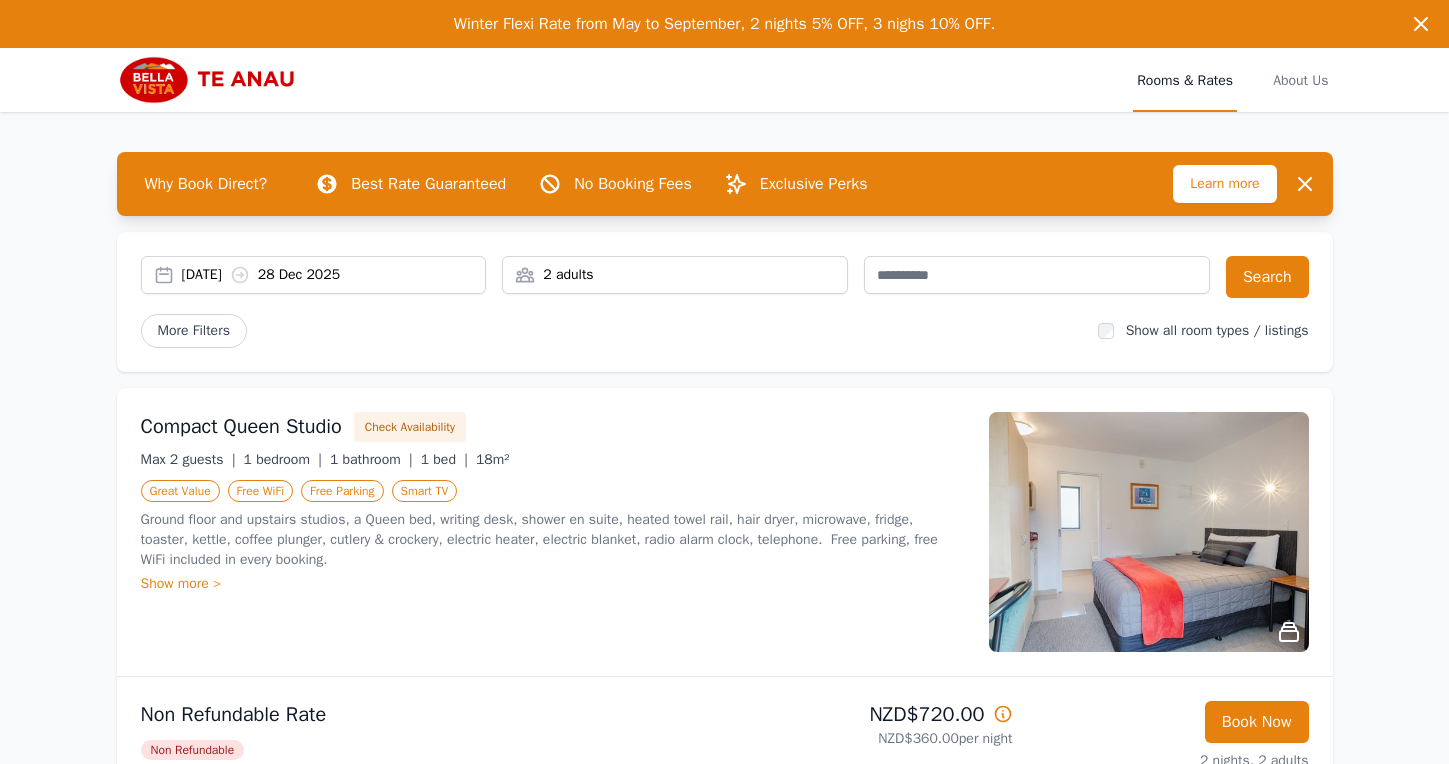 click on "2 adults" at bounding box center (675, 275) 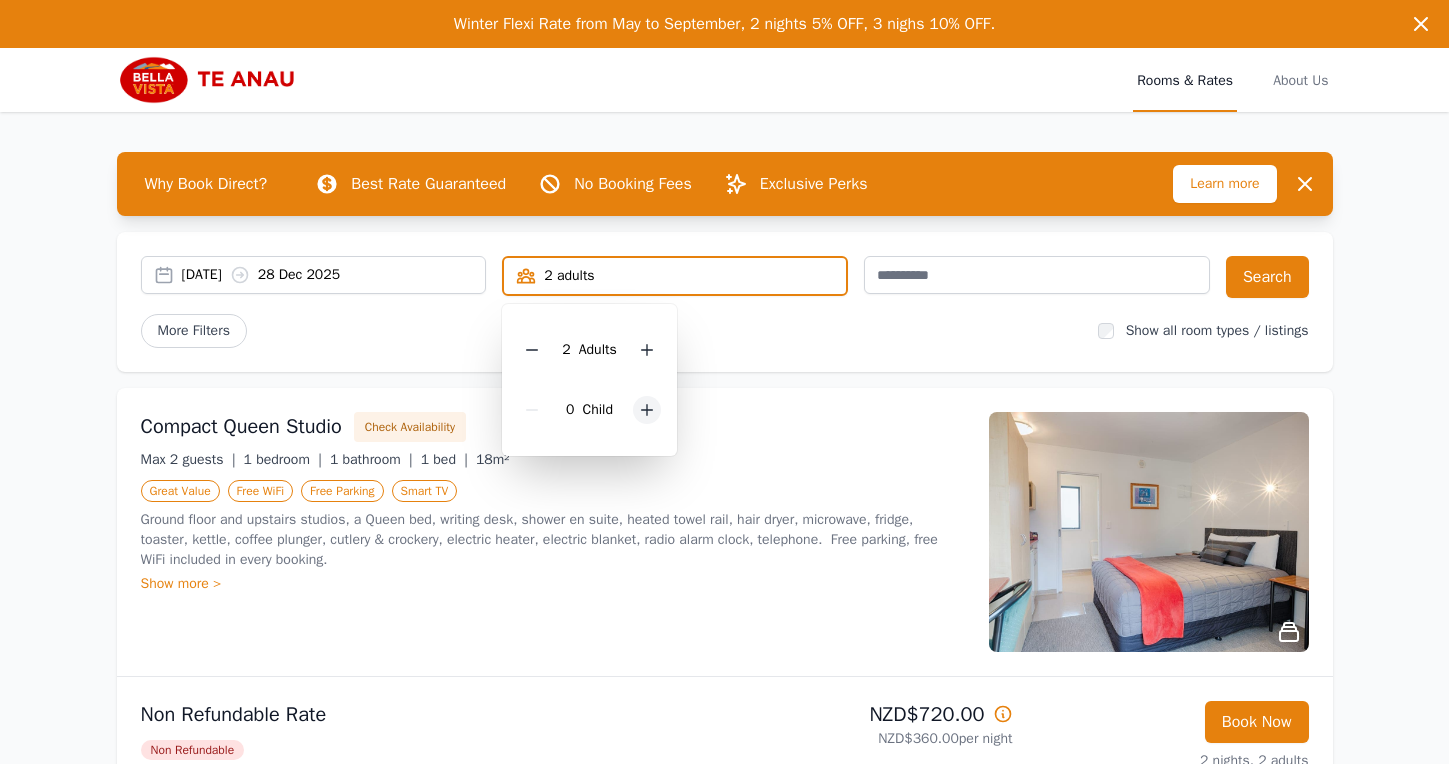click 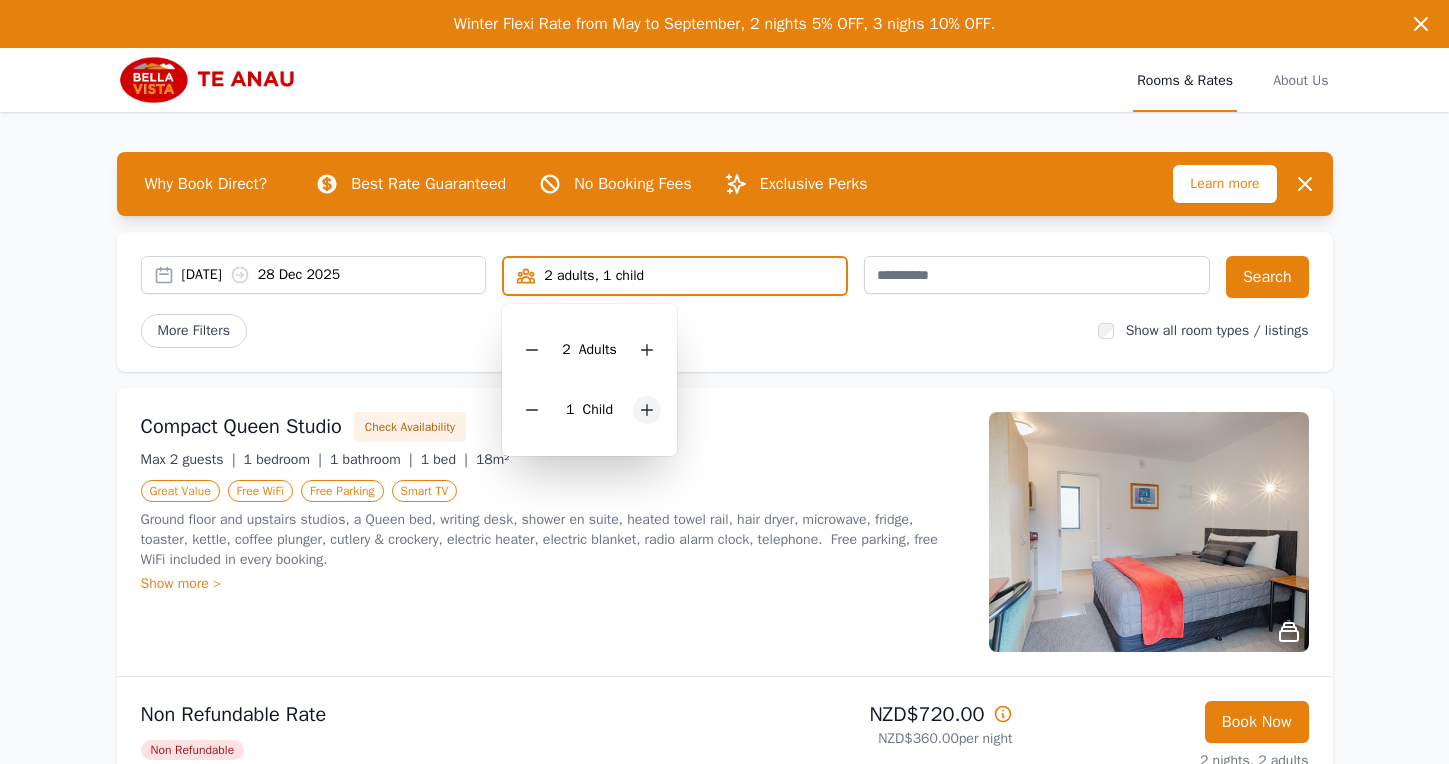 click 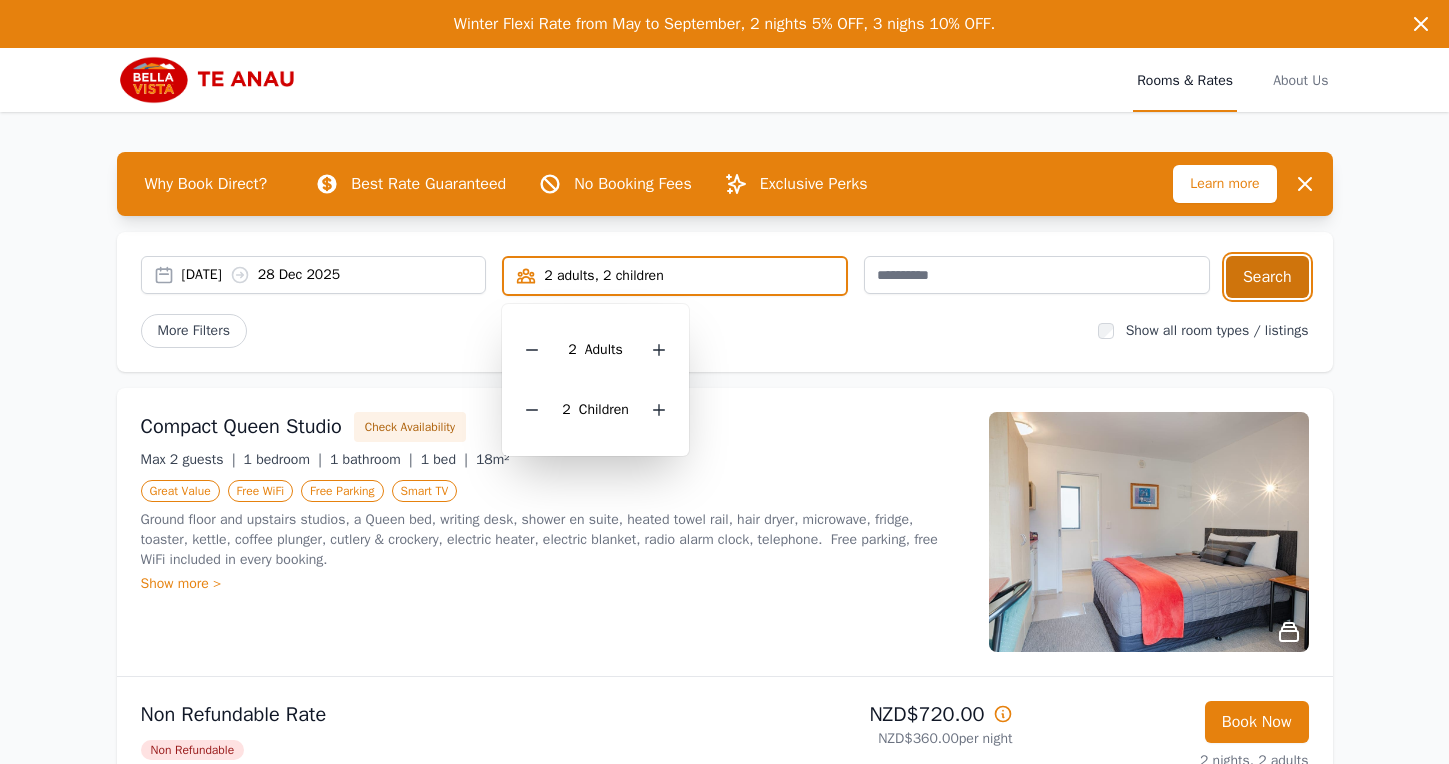 click on "Search" at bounding box center [1267, 277] 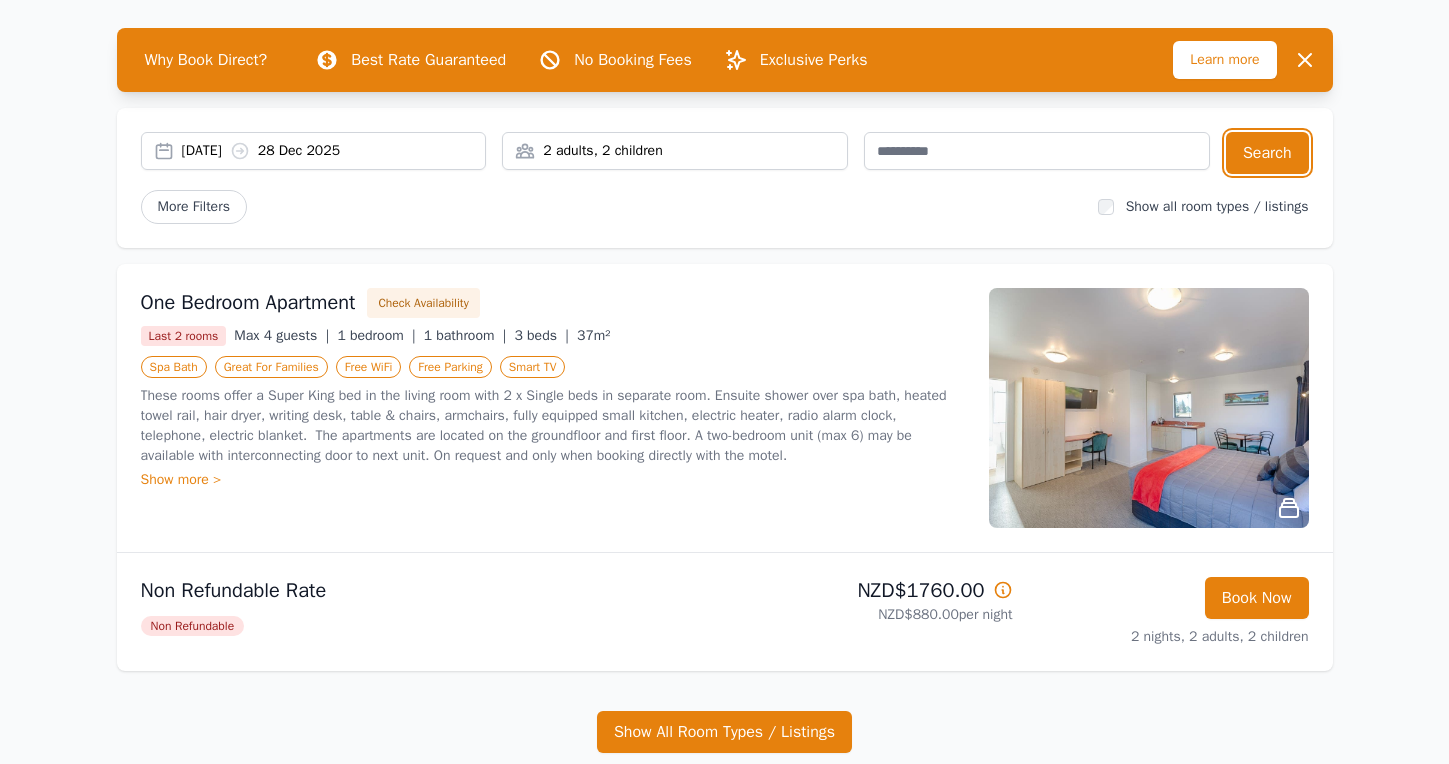 scroll, scrollTop: 122, scrollLeft: 0, axis: vertical 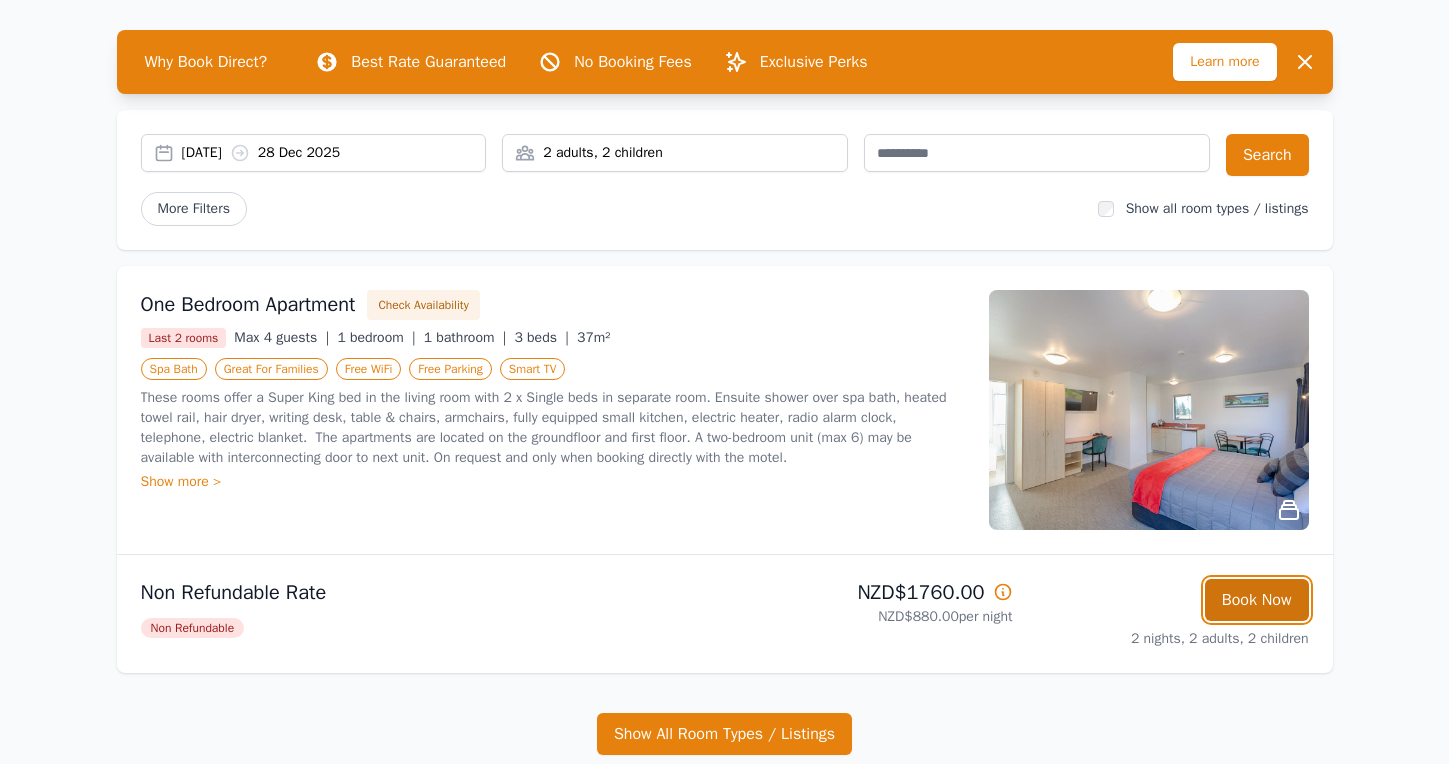 click on "Book Now" at bounding box center [1257, 600] 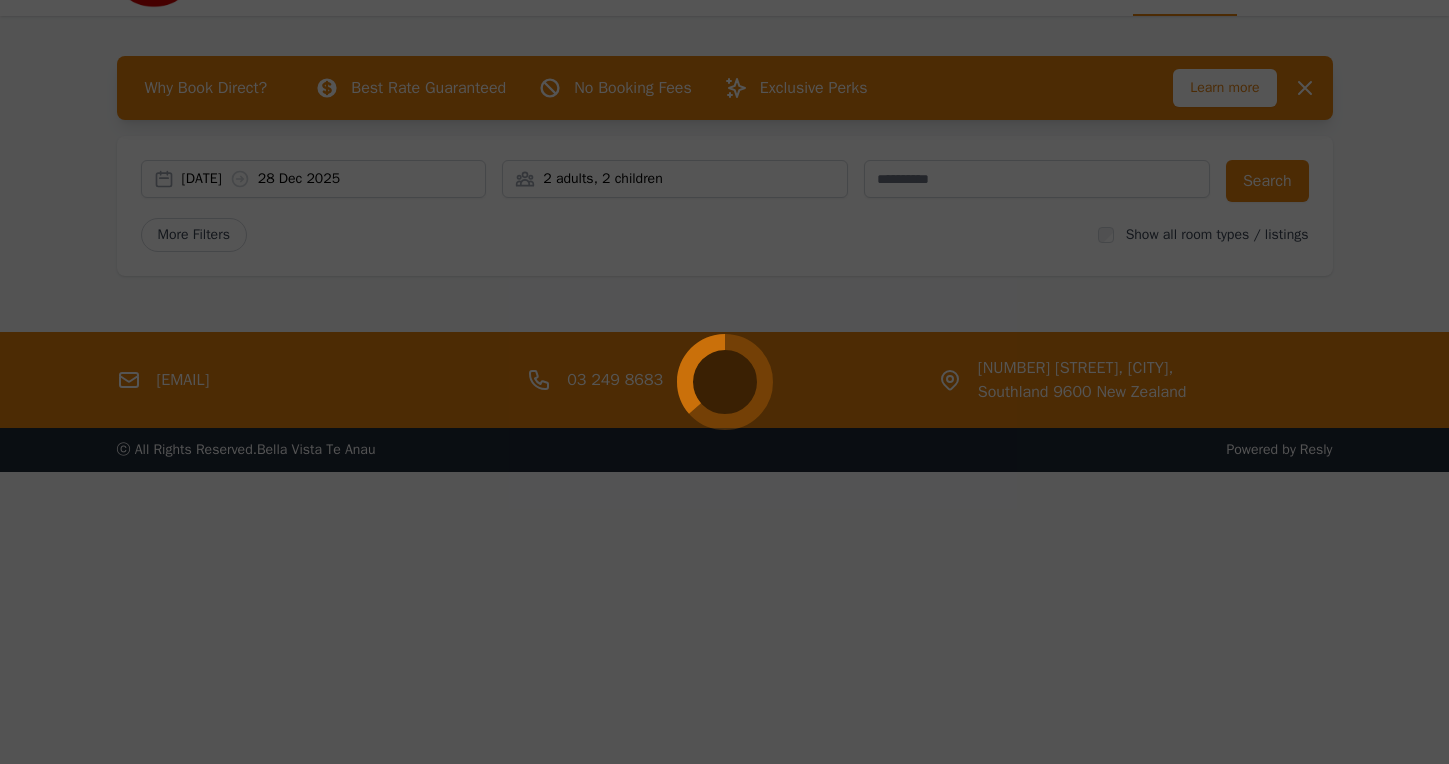 scroll, scrollTop: 0, scrollLeft: 0, axis: both 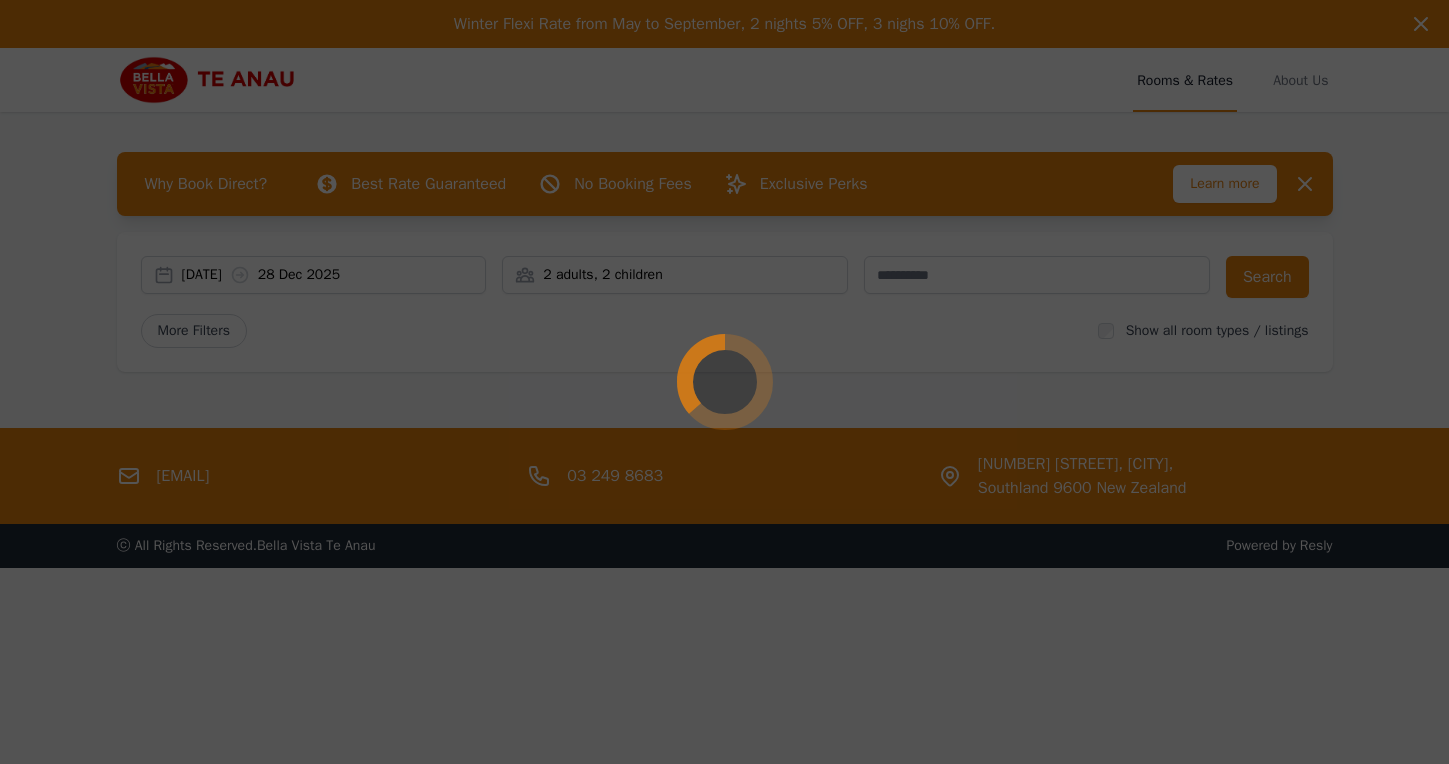 select on "**" 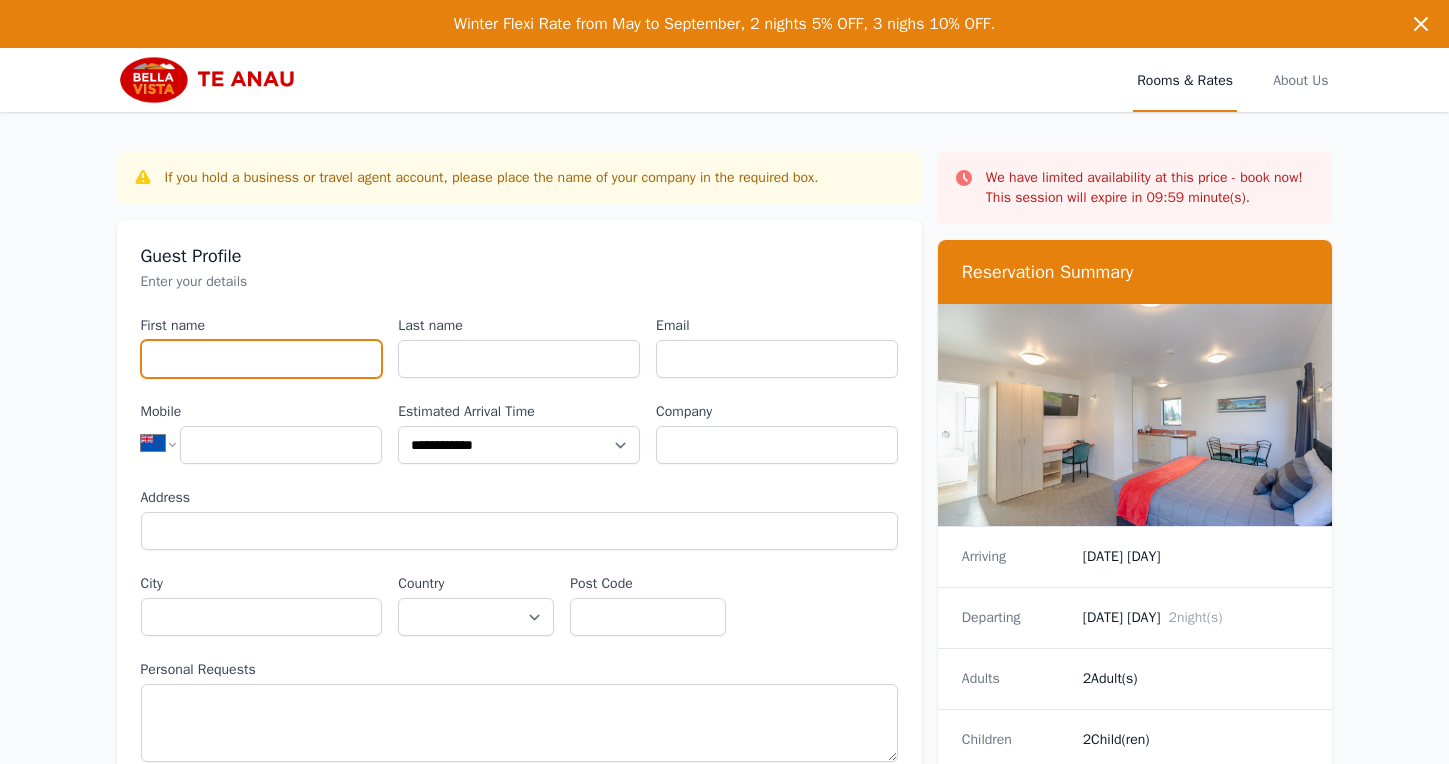 click on "First name" at bounding box center (262, 359) 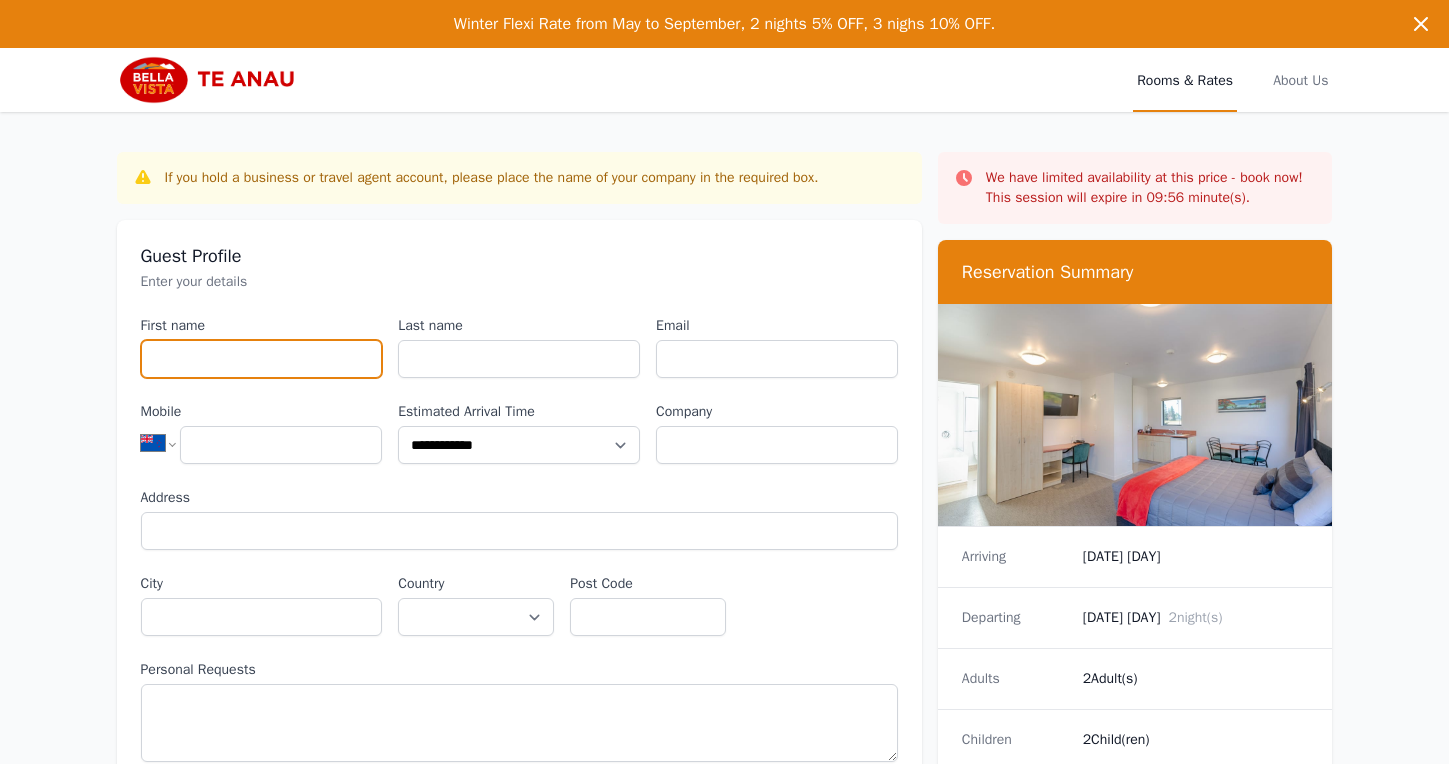 type on "*****" 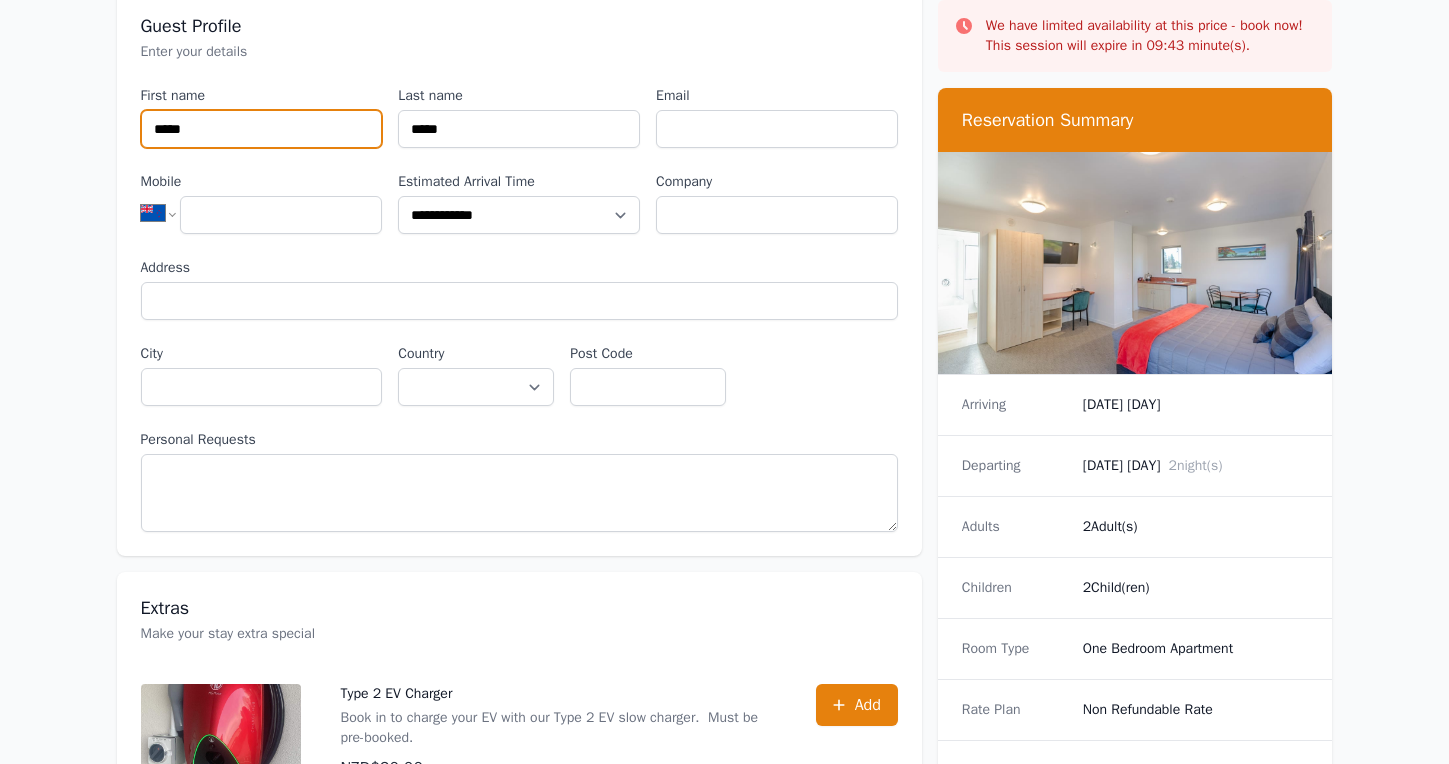scroll, scrollTop: 213, scrollLeft: 0, axis: vertical 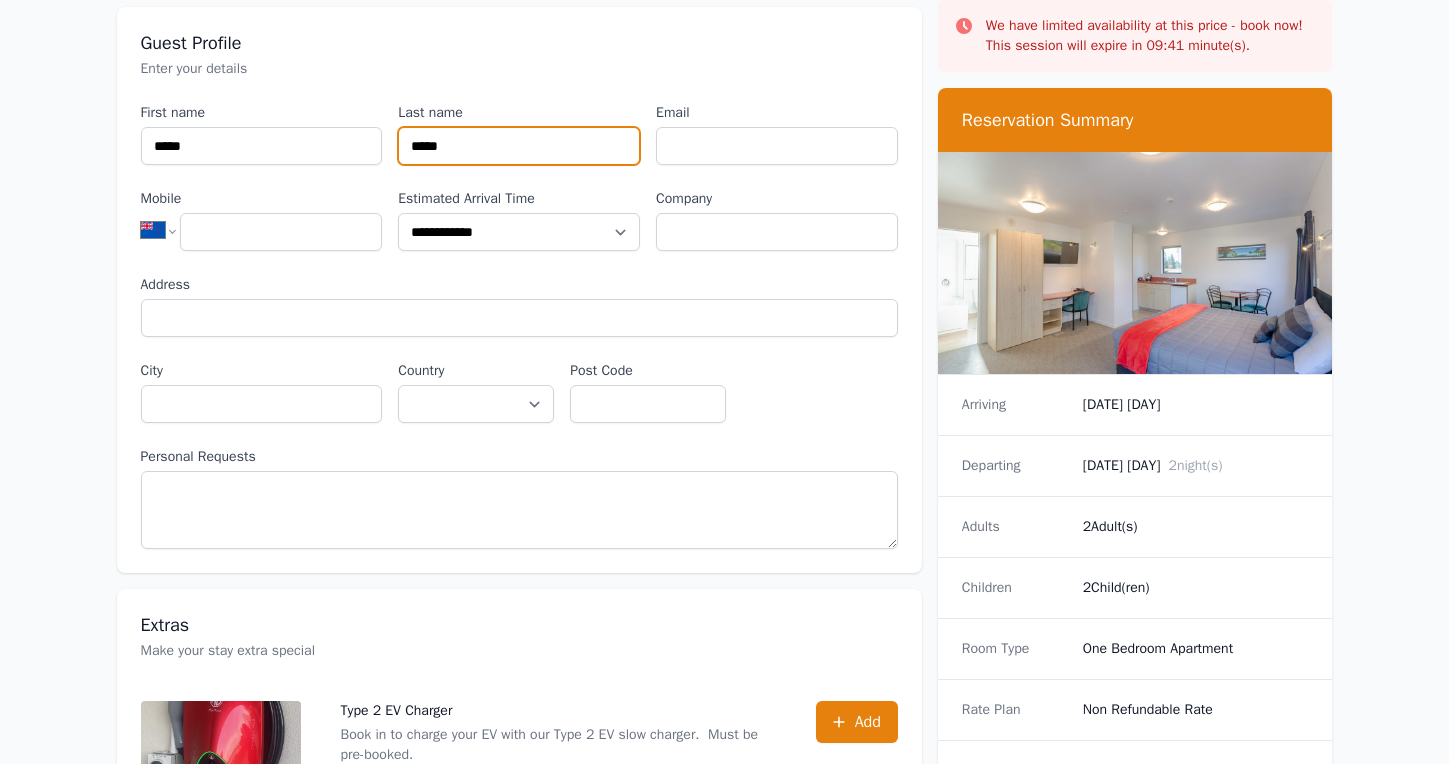 click on "*****" at bounding box center (519, 146) 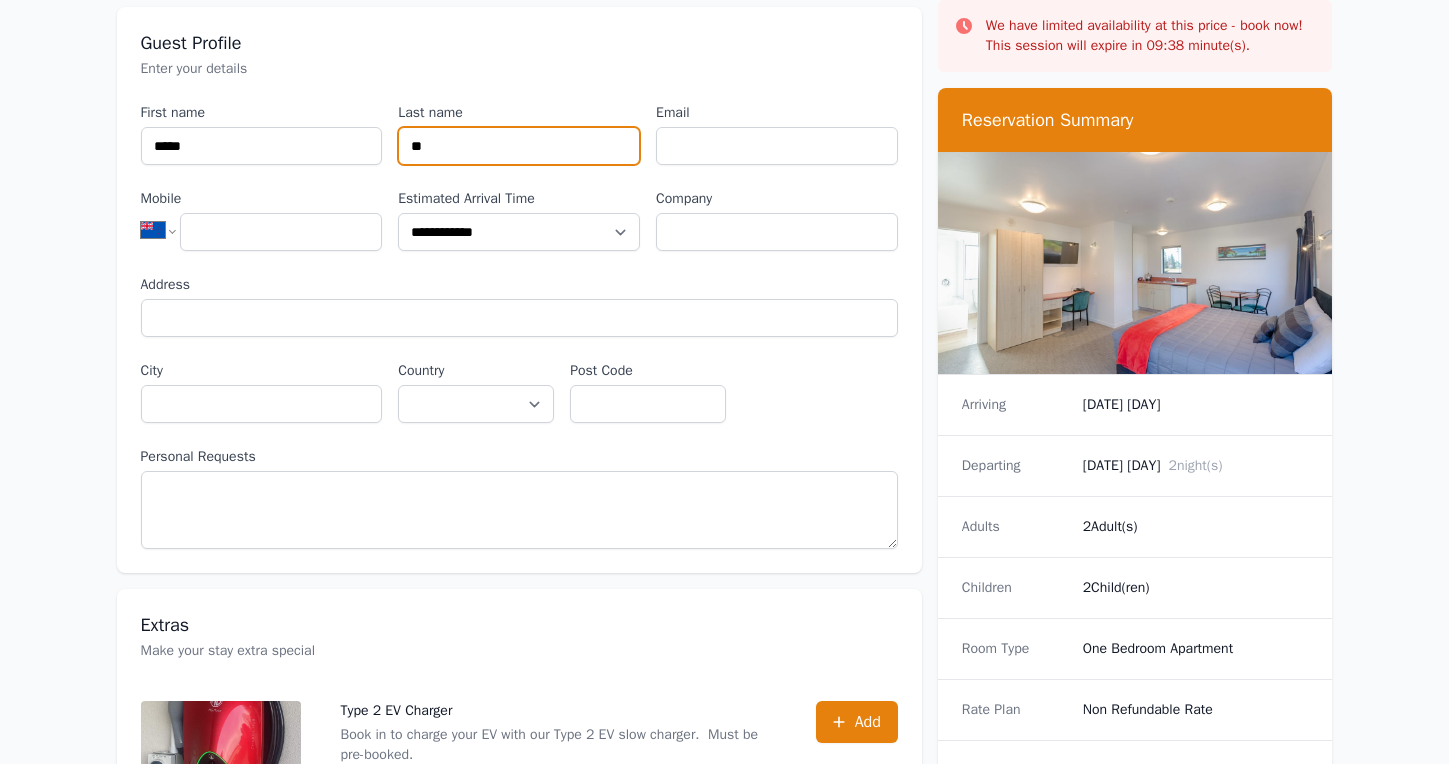 type on "*" 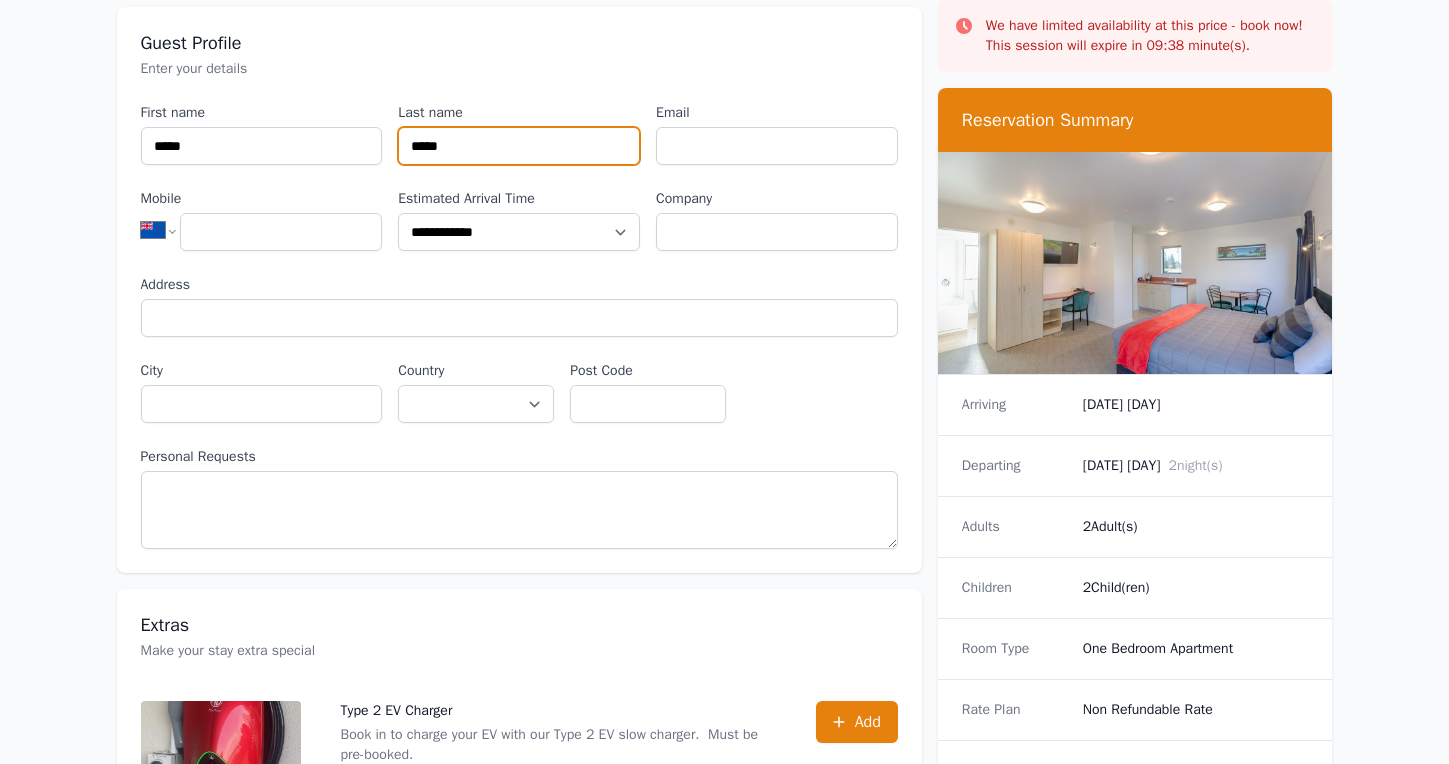 type on "*****" 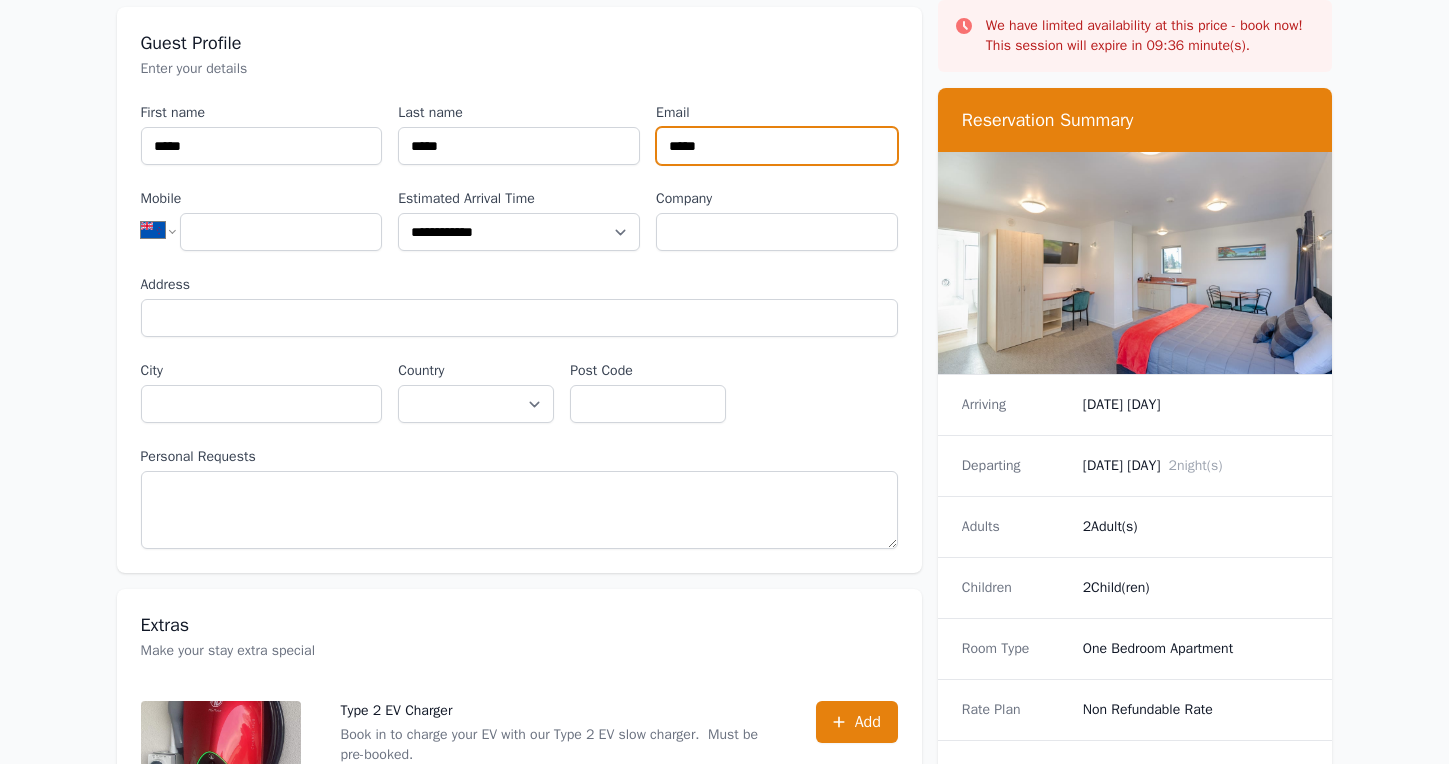 type on "**********" 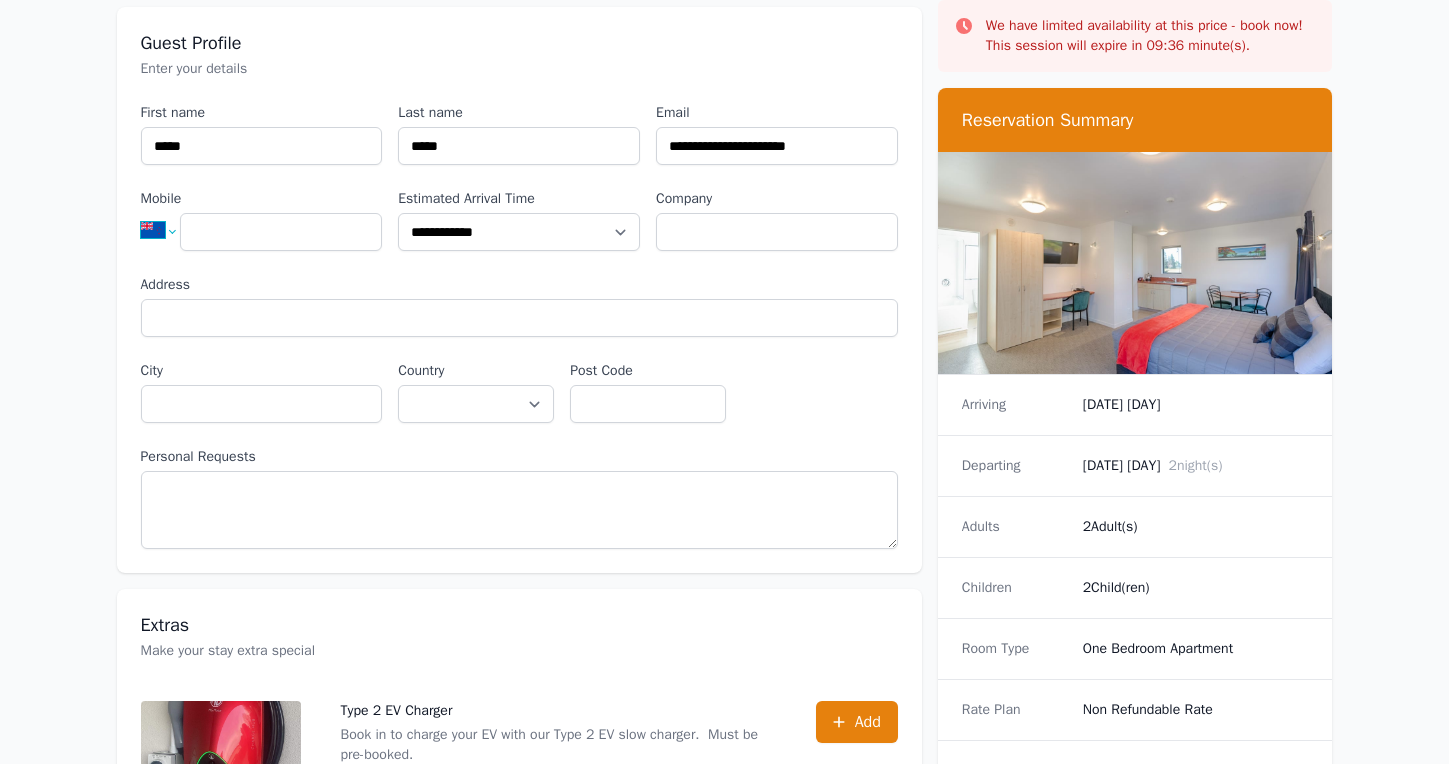 select on "**" 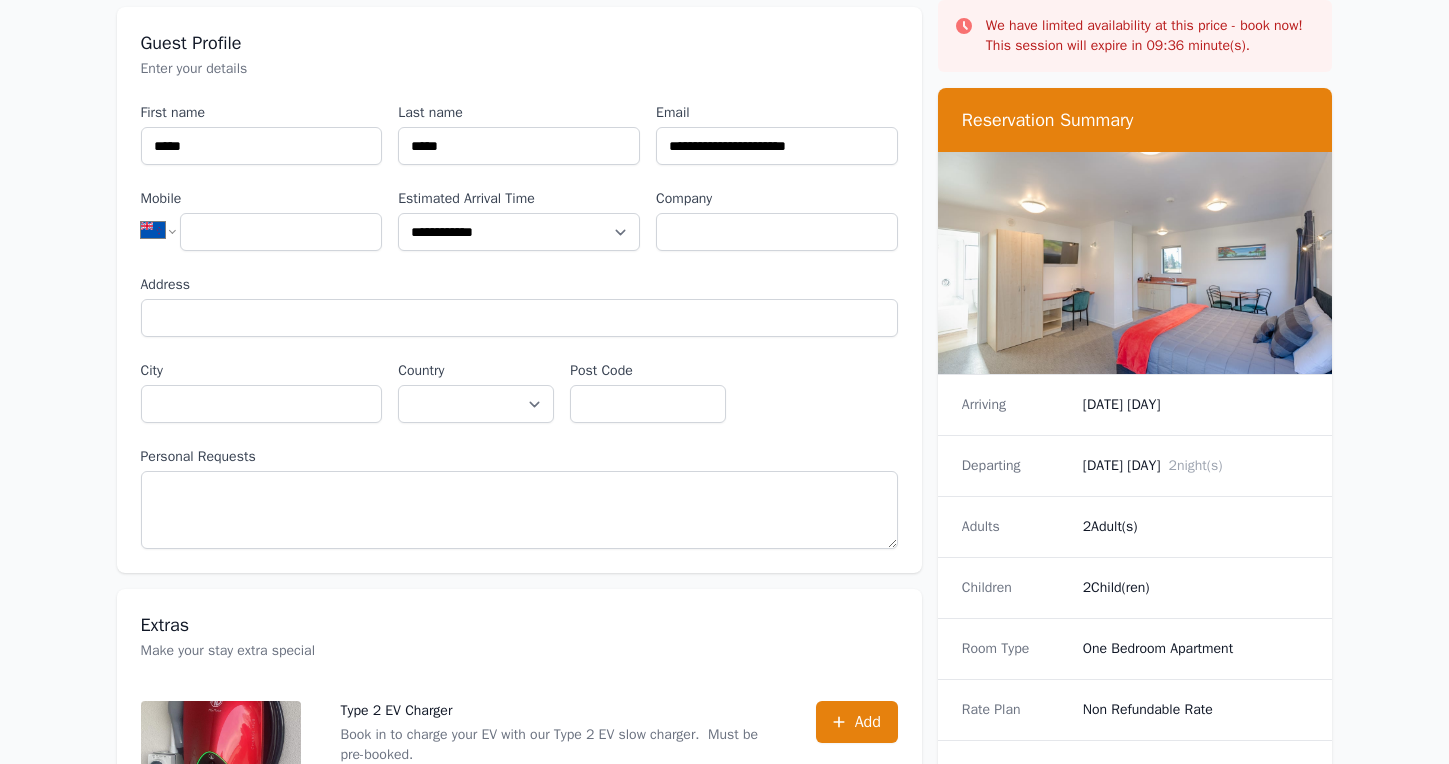 type on "**********" 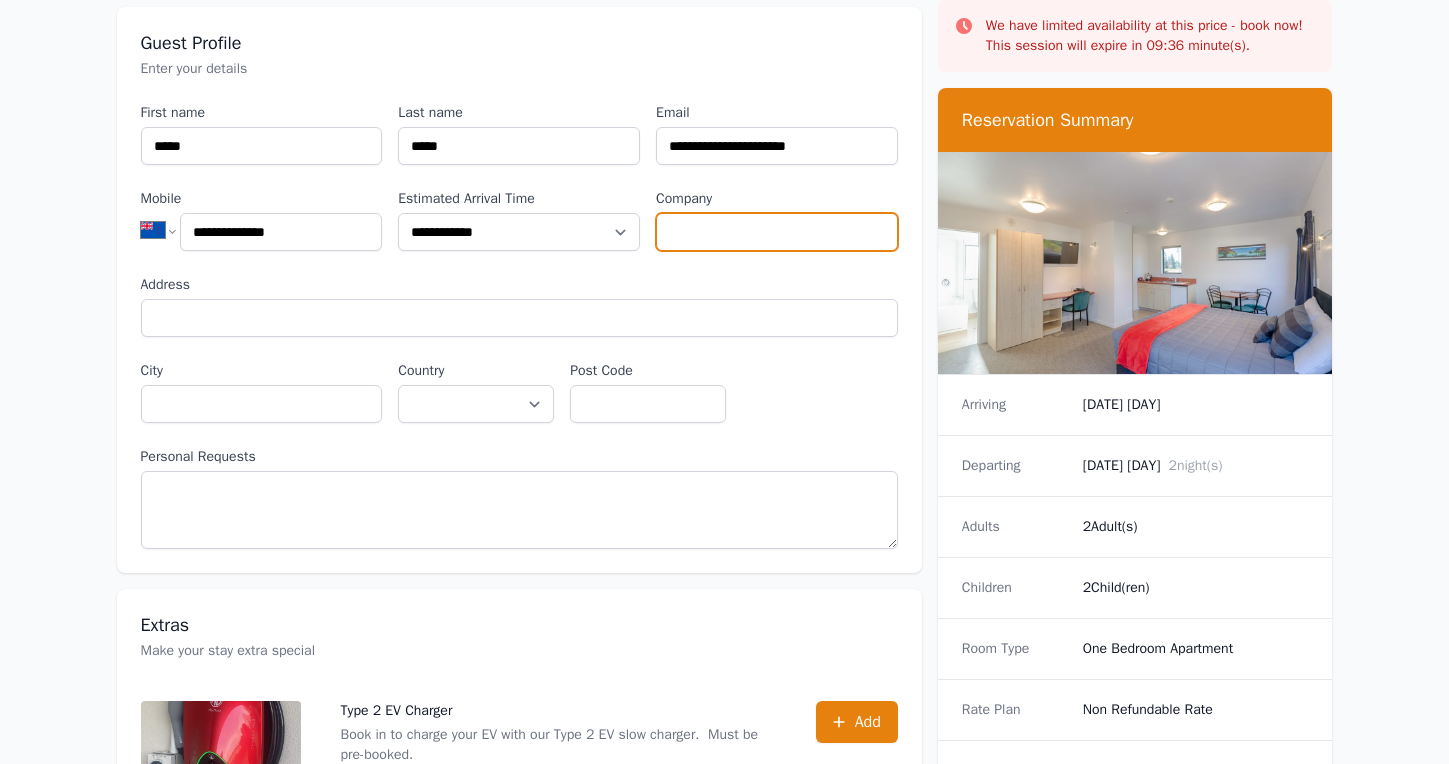 type on "**********" 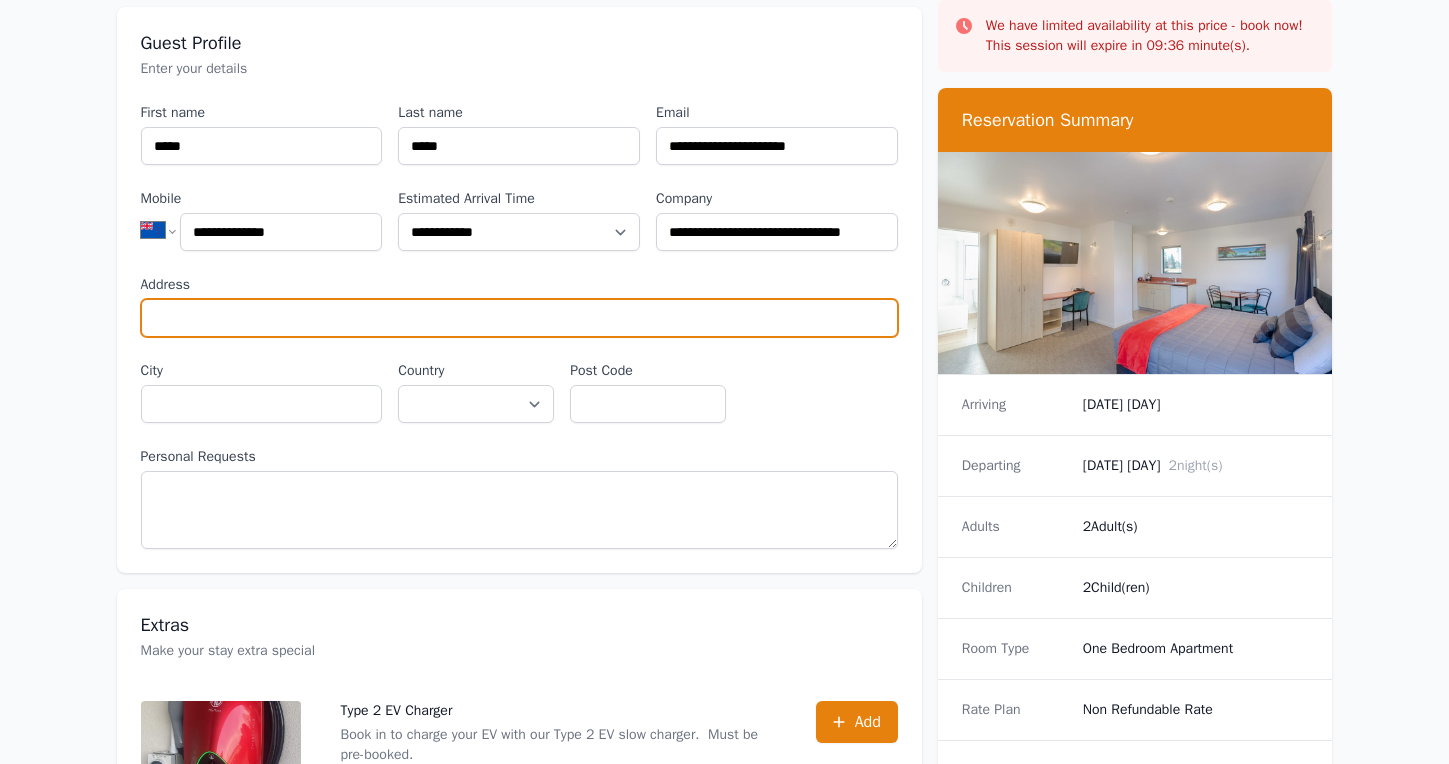 type on "**********" 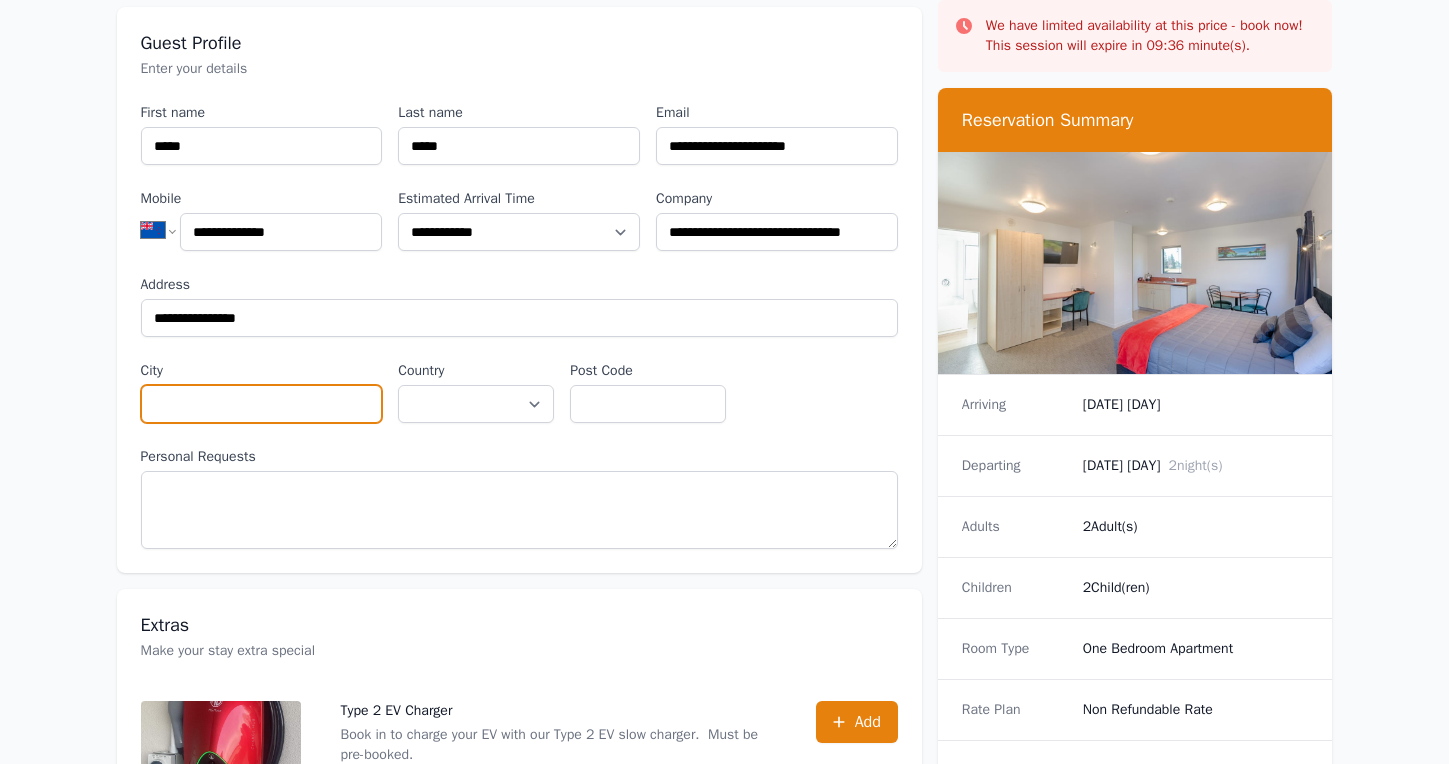 type on "*******" 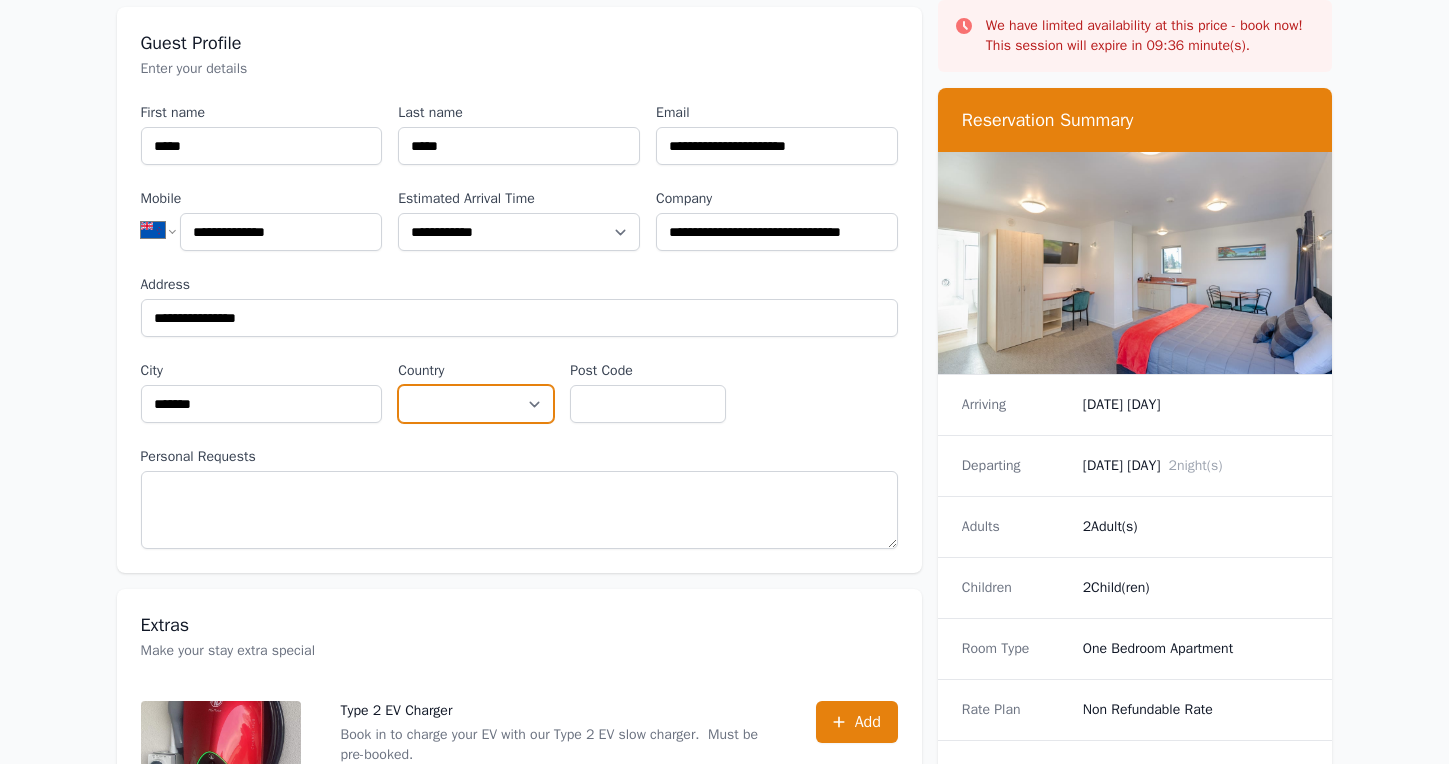 select on "**********" 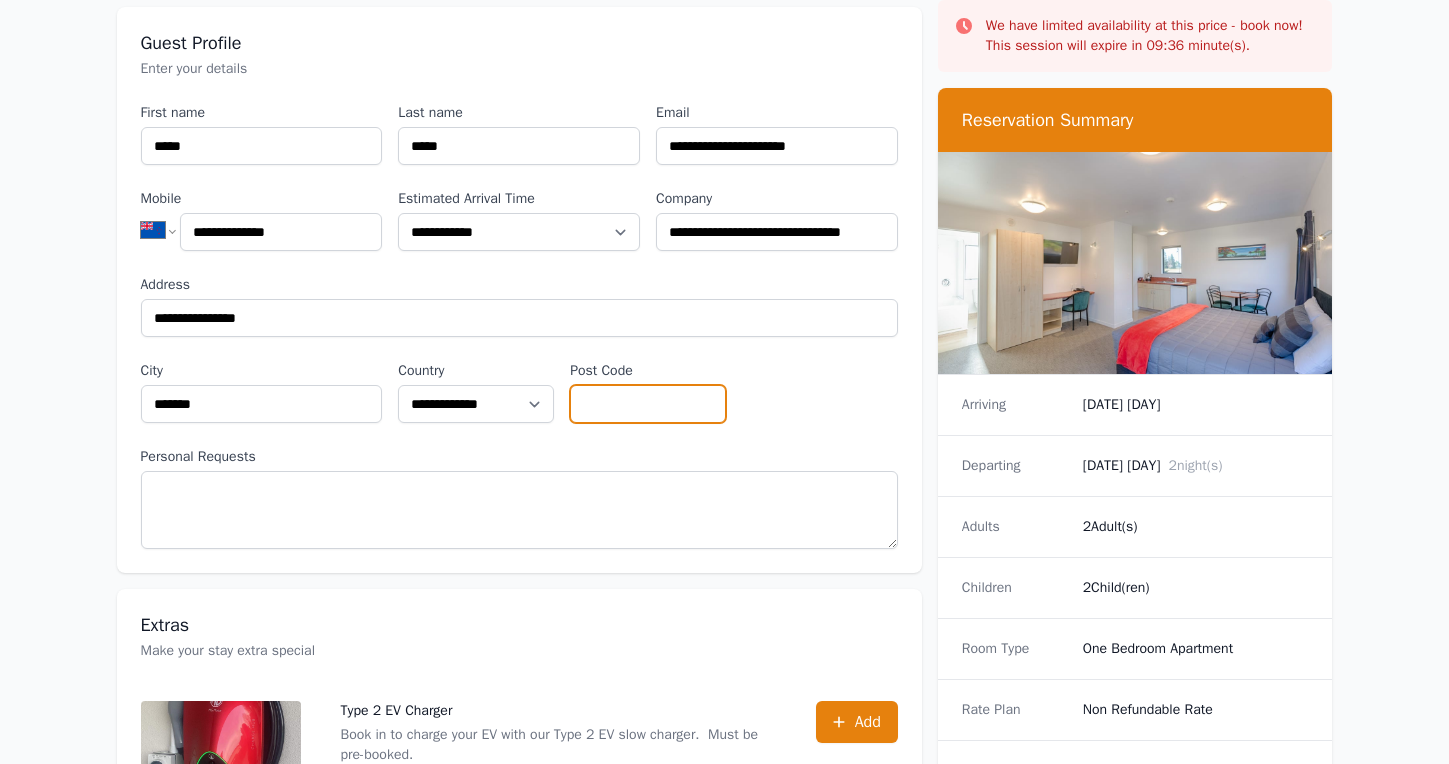 type on "*****" 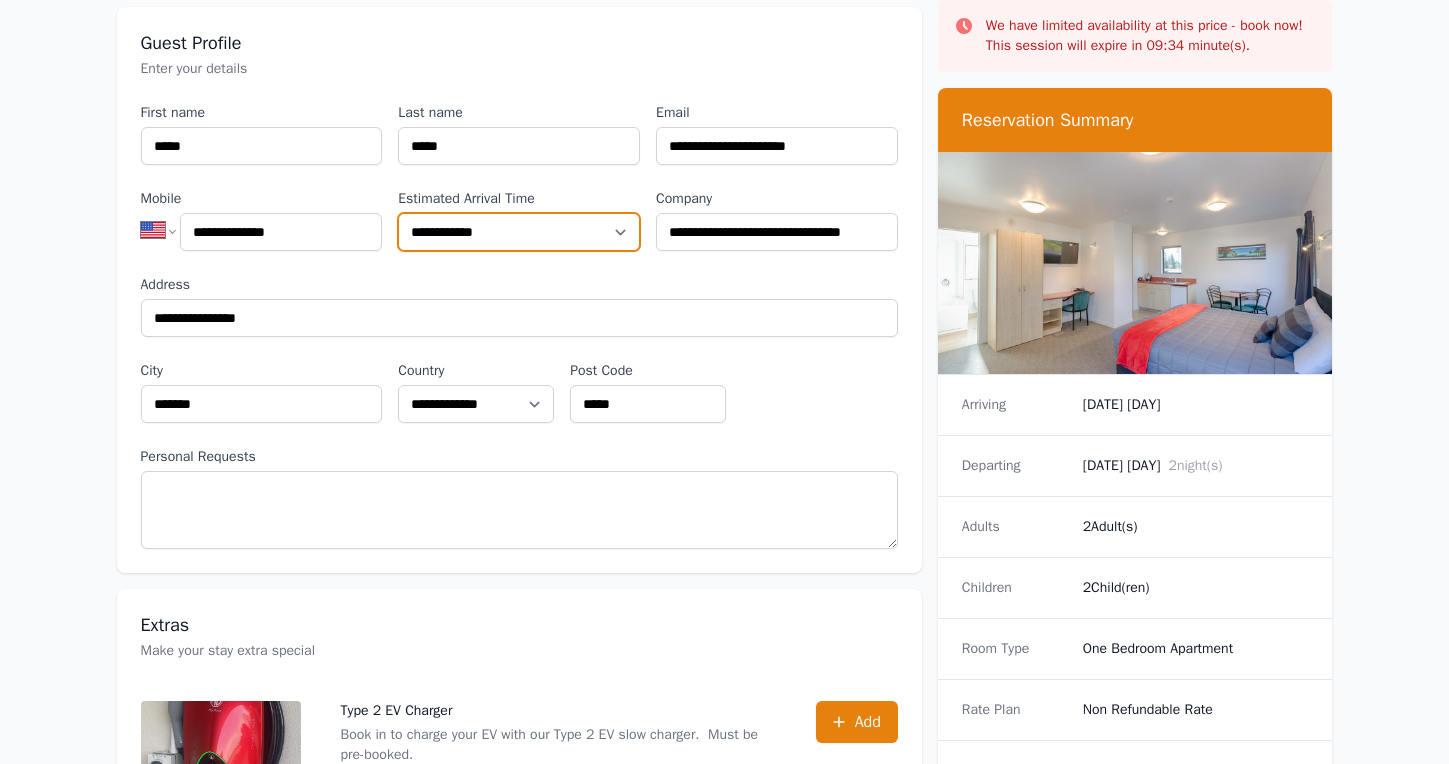 click on "**********" at bounding box center [519, 232] 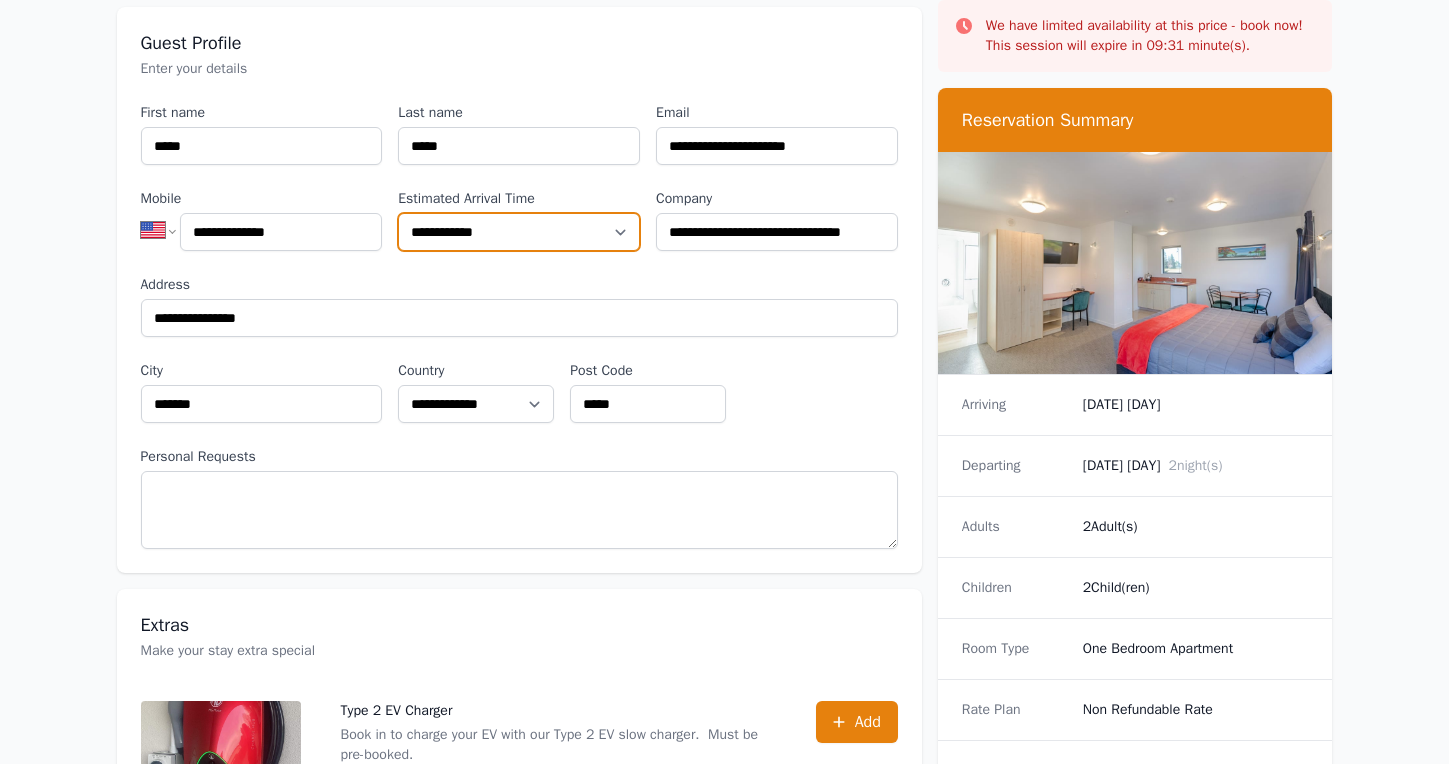 select on "**********" 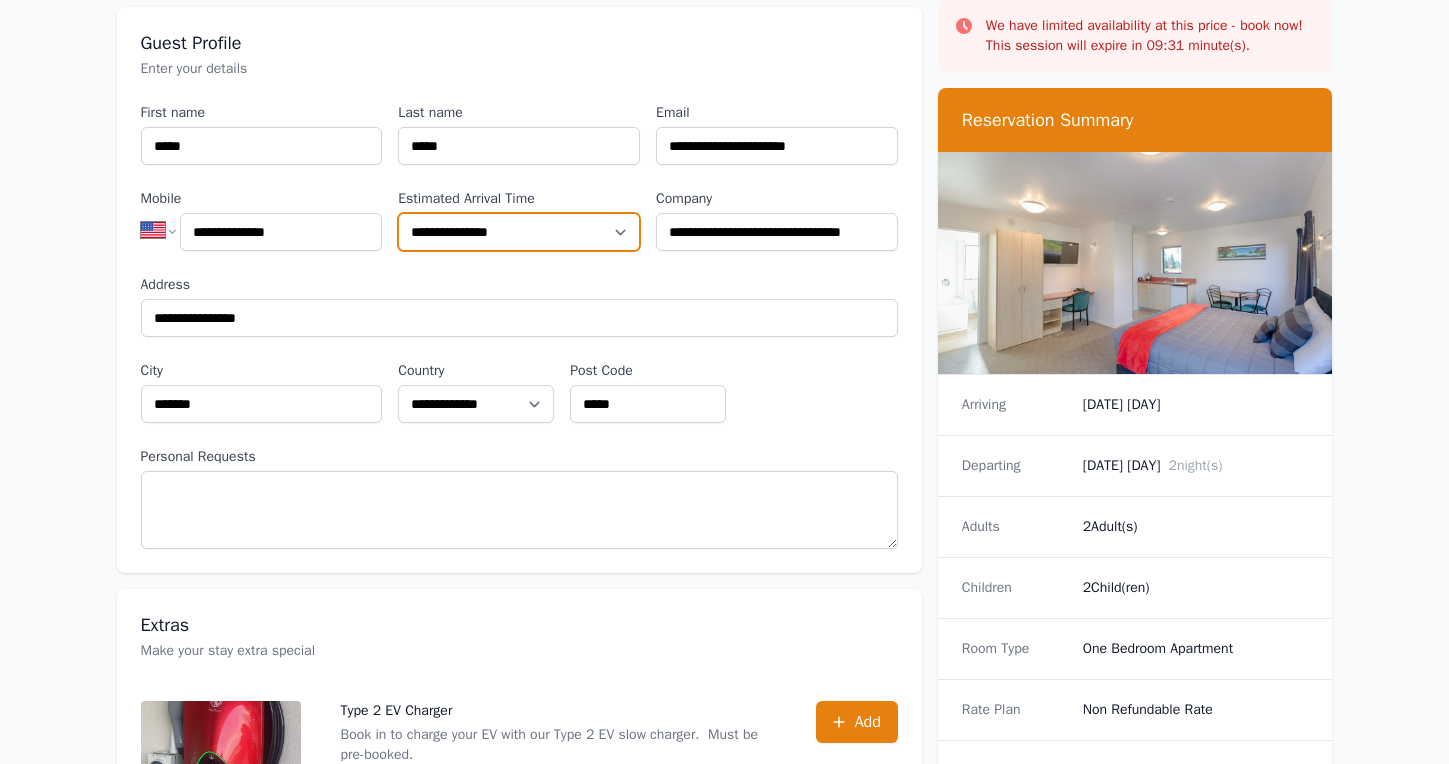 click on "**********" at bounding box center [519, 232] 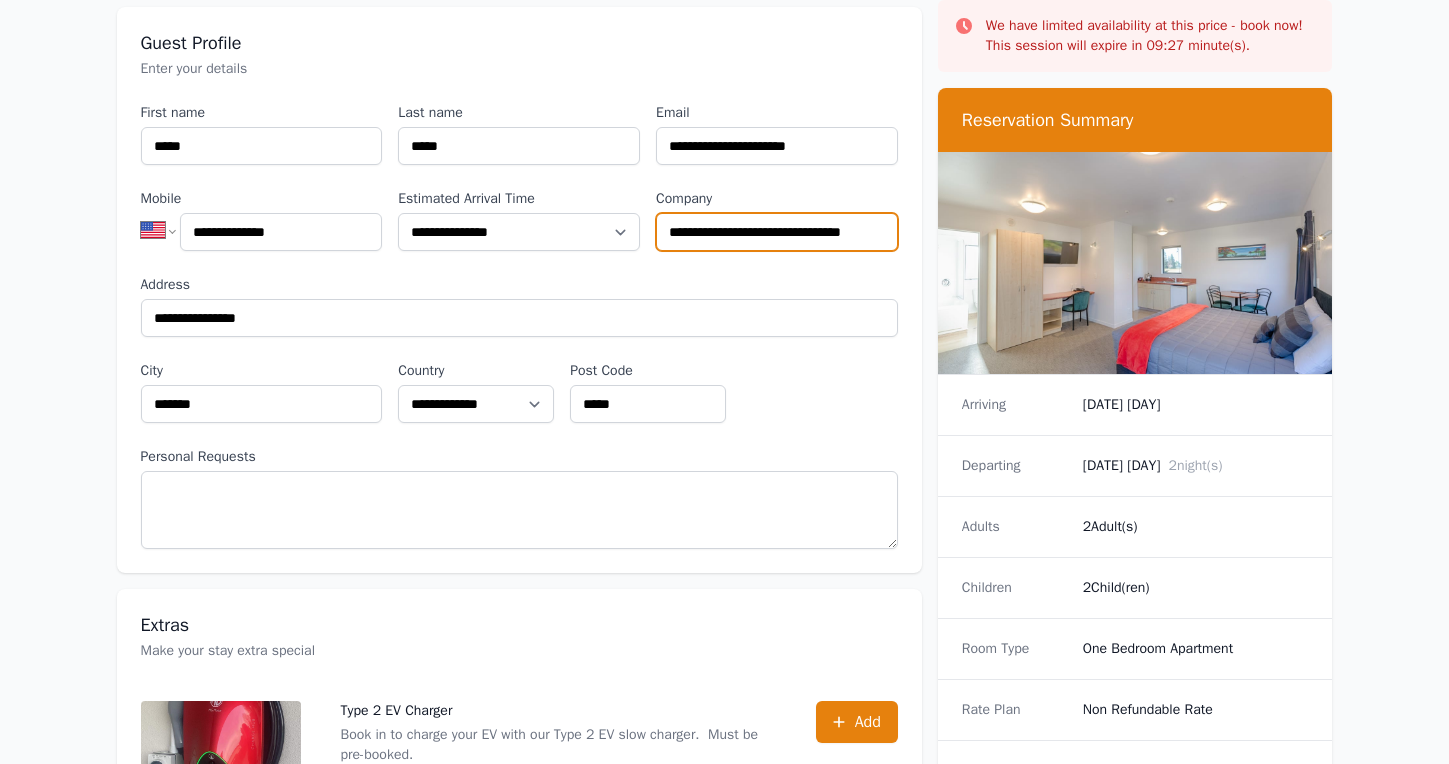 drag, startPoint x: 672, startPoint y: 238, endPoint x: 986, endPoint y: 230, distance: 314.1019 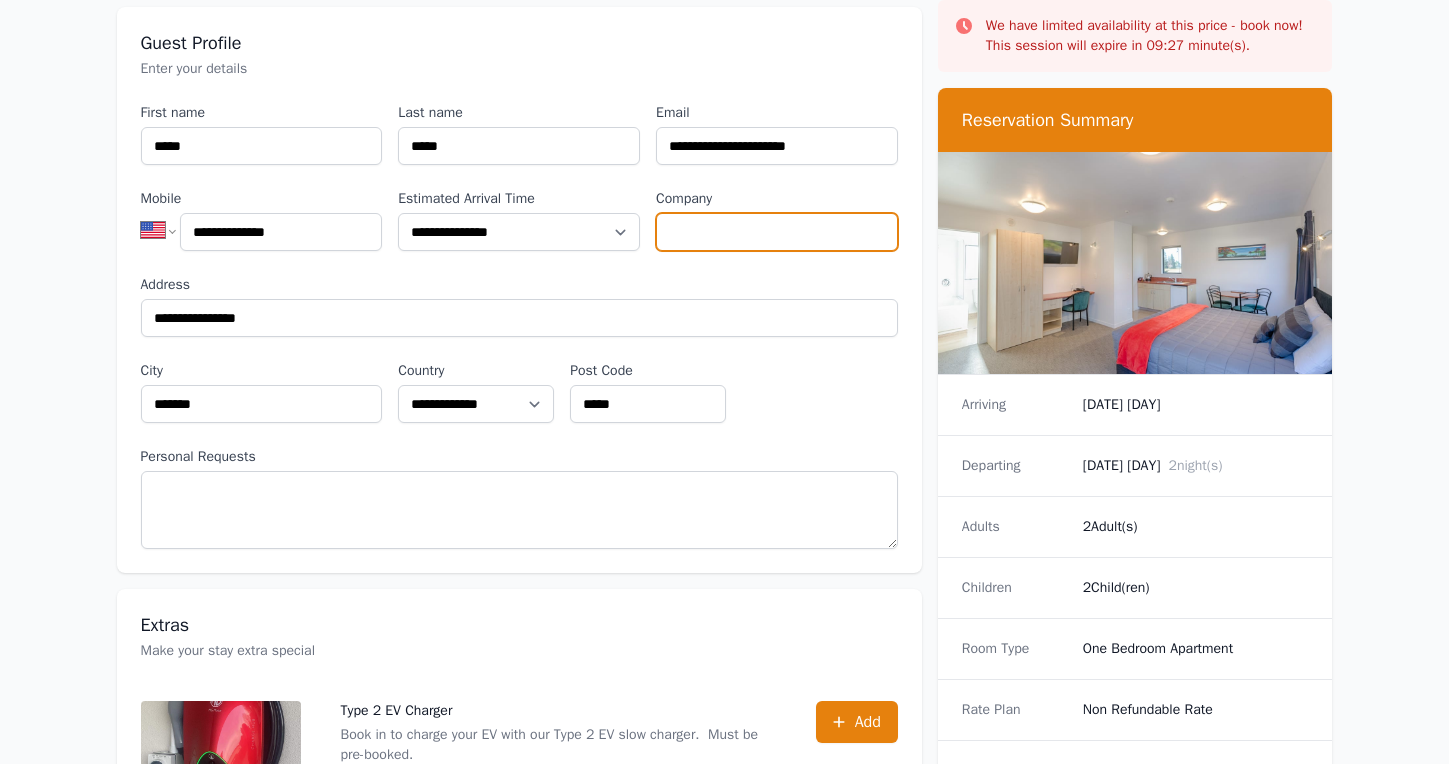 scroll, scrollTop: 0, scrollLeft: 0, axis: both 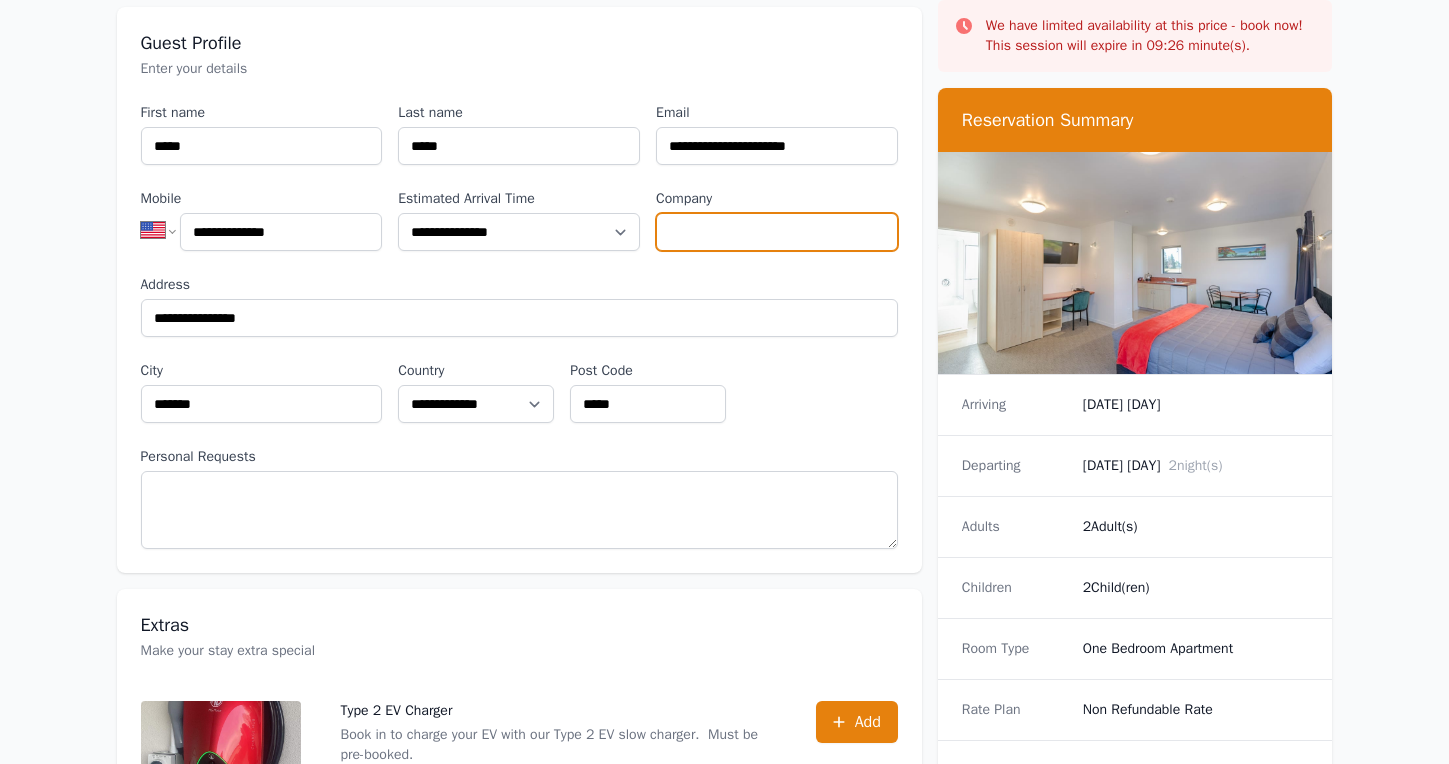 type 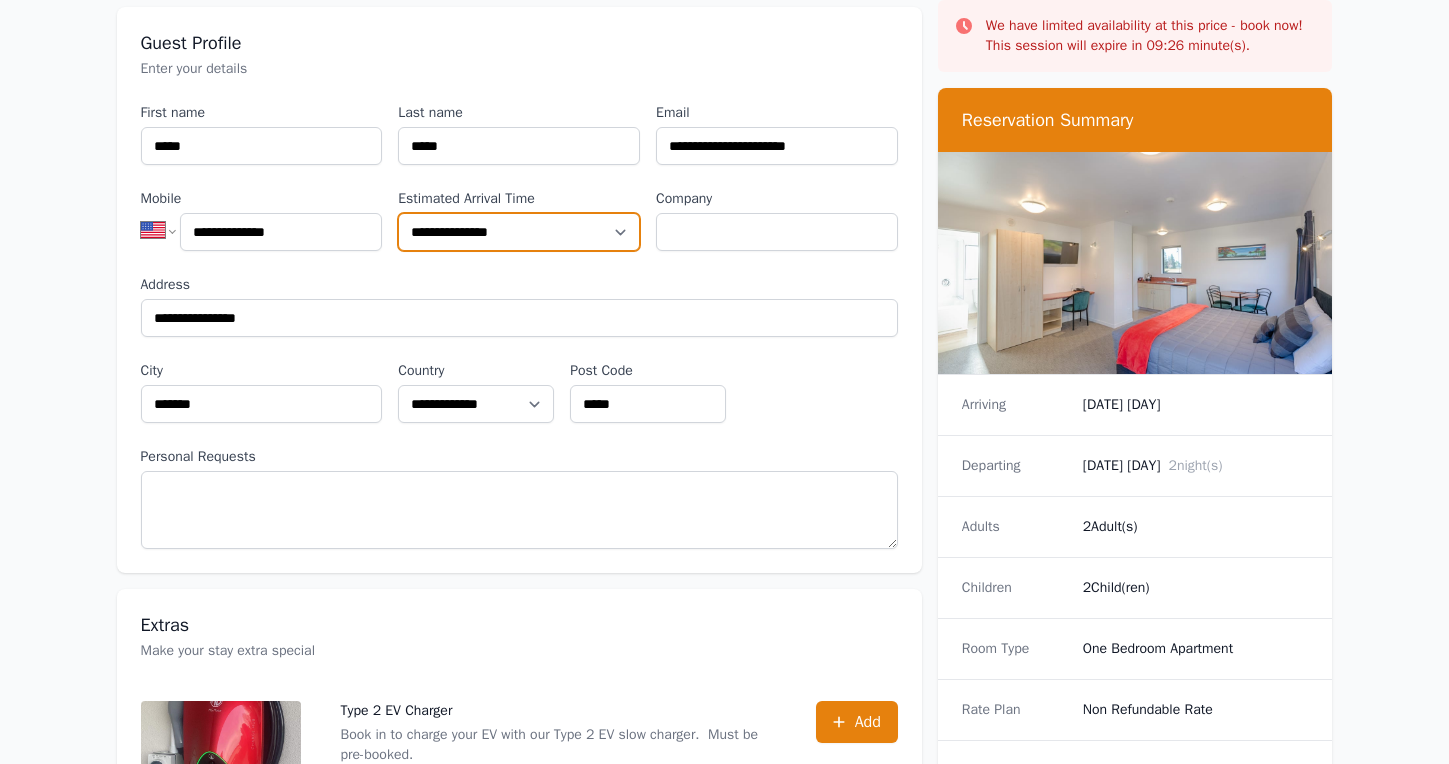 click on "**********" at bounding box center [519, 232] 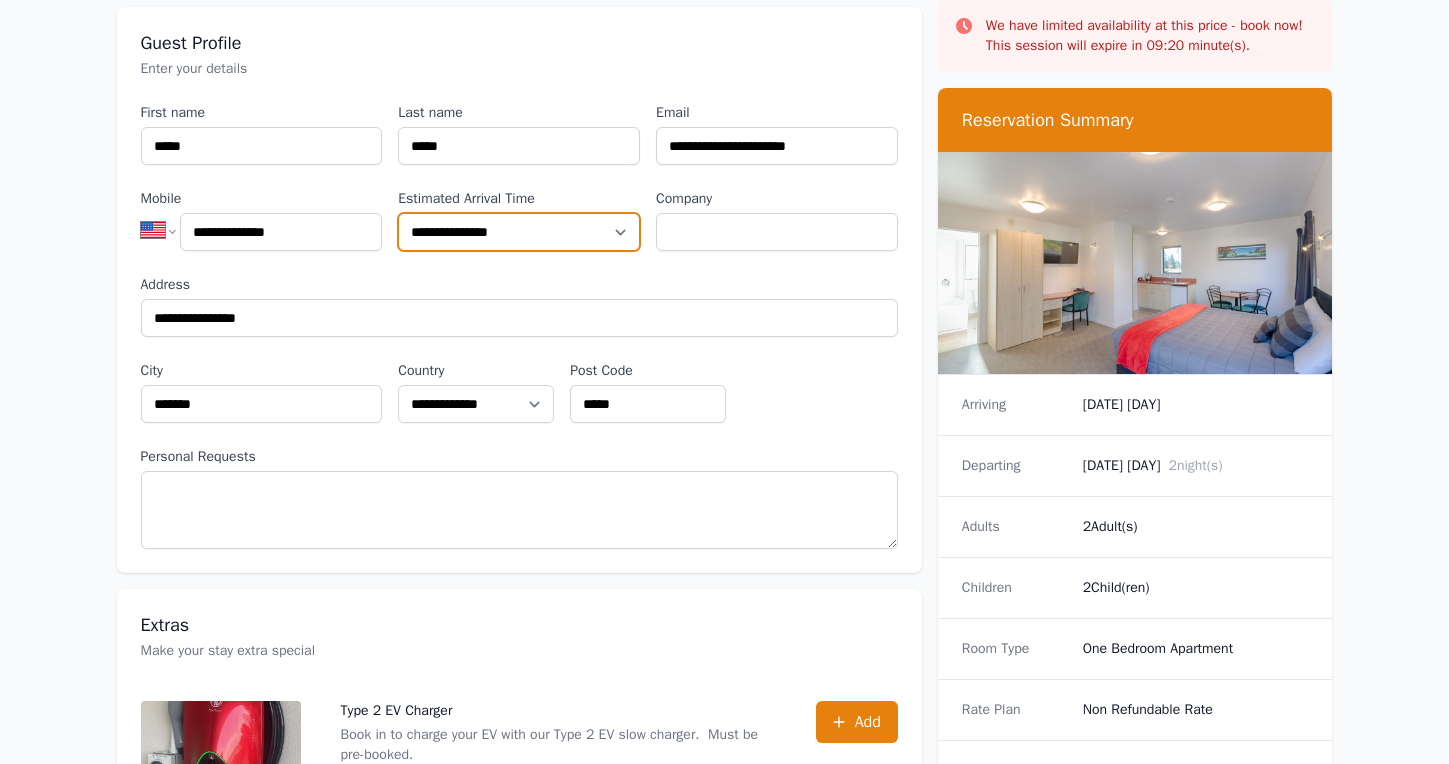 click on "**********" at bounding box center [519, 232] 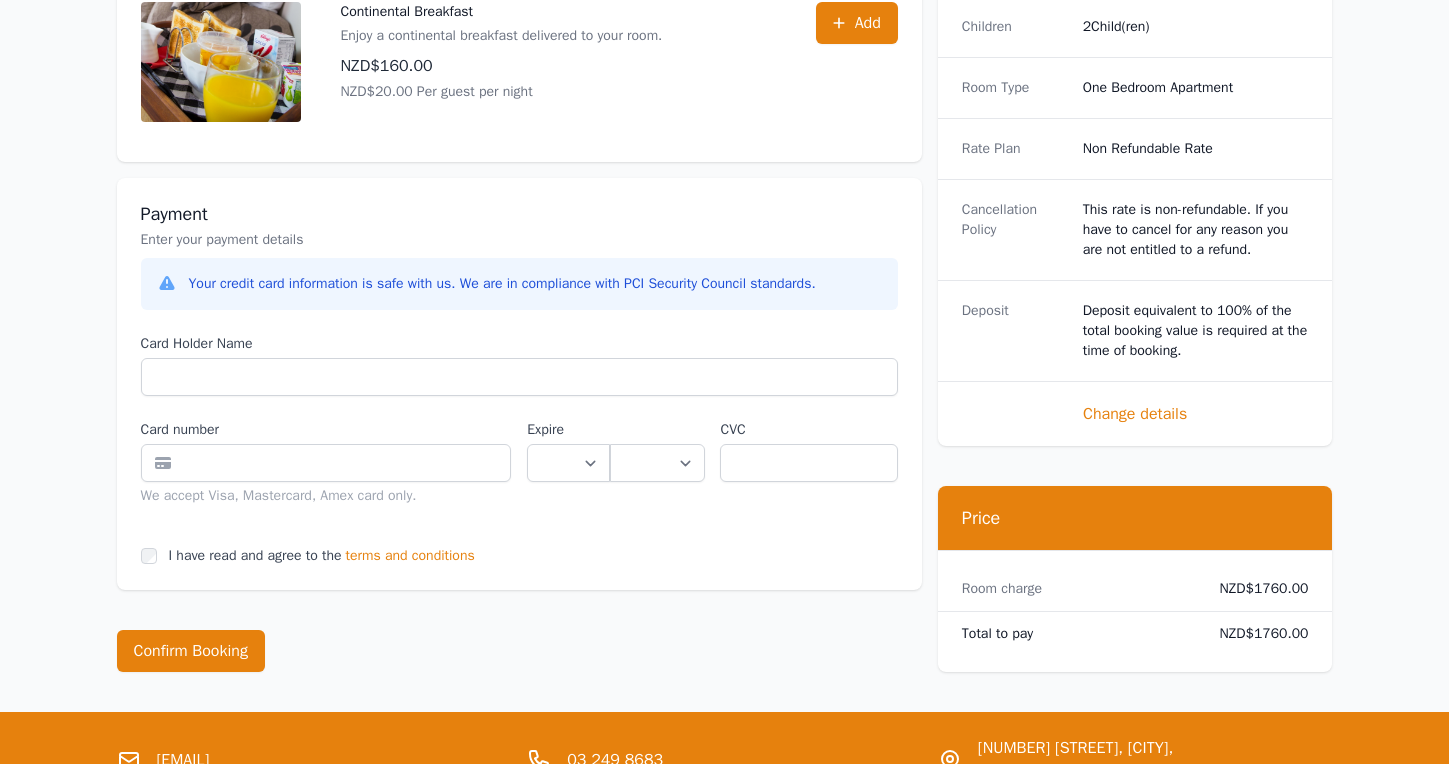 scroll, scrollTop: 1068, scrollLeft: 0, axis: vertical 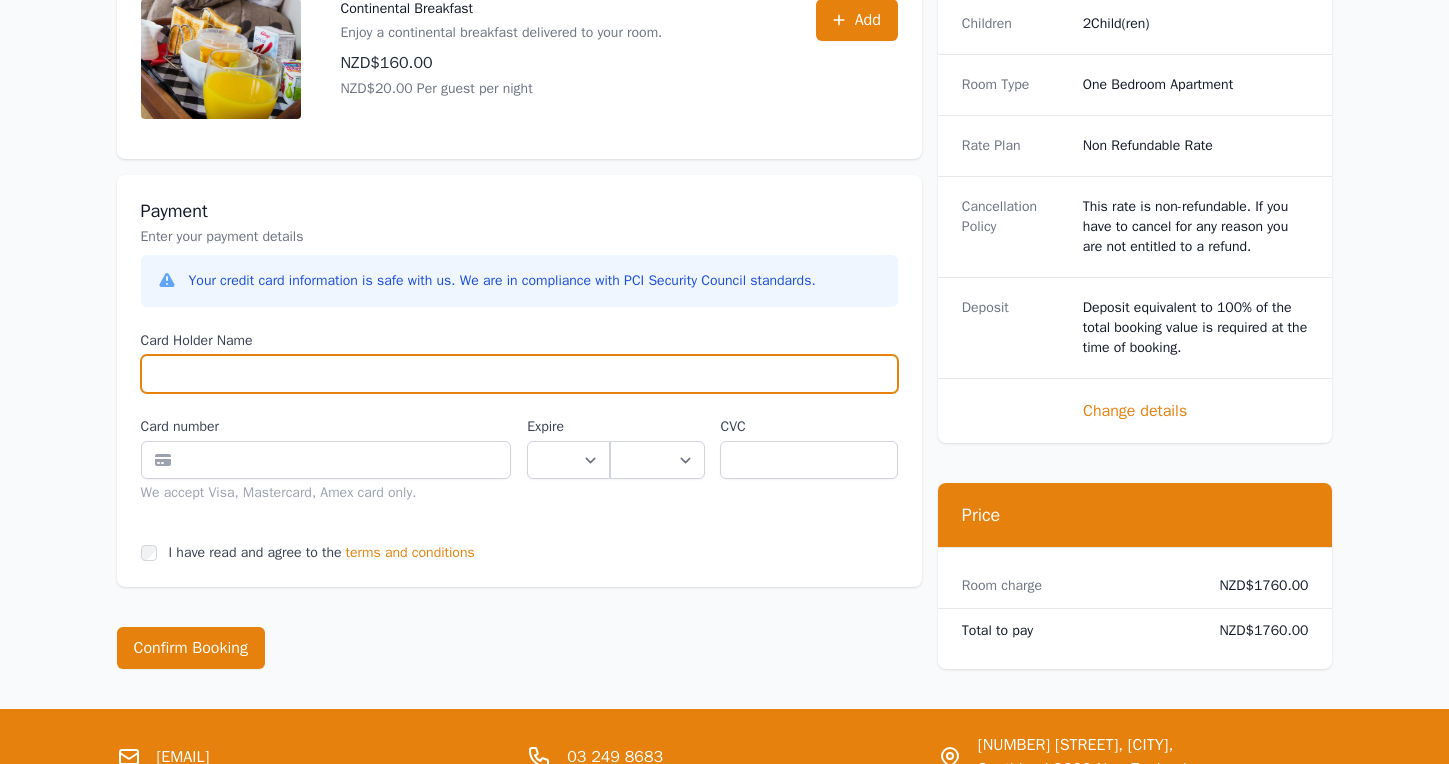 click on "Card Holder Name" at bounding box center (519, 374) 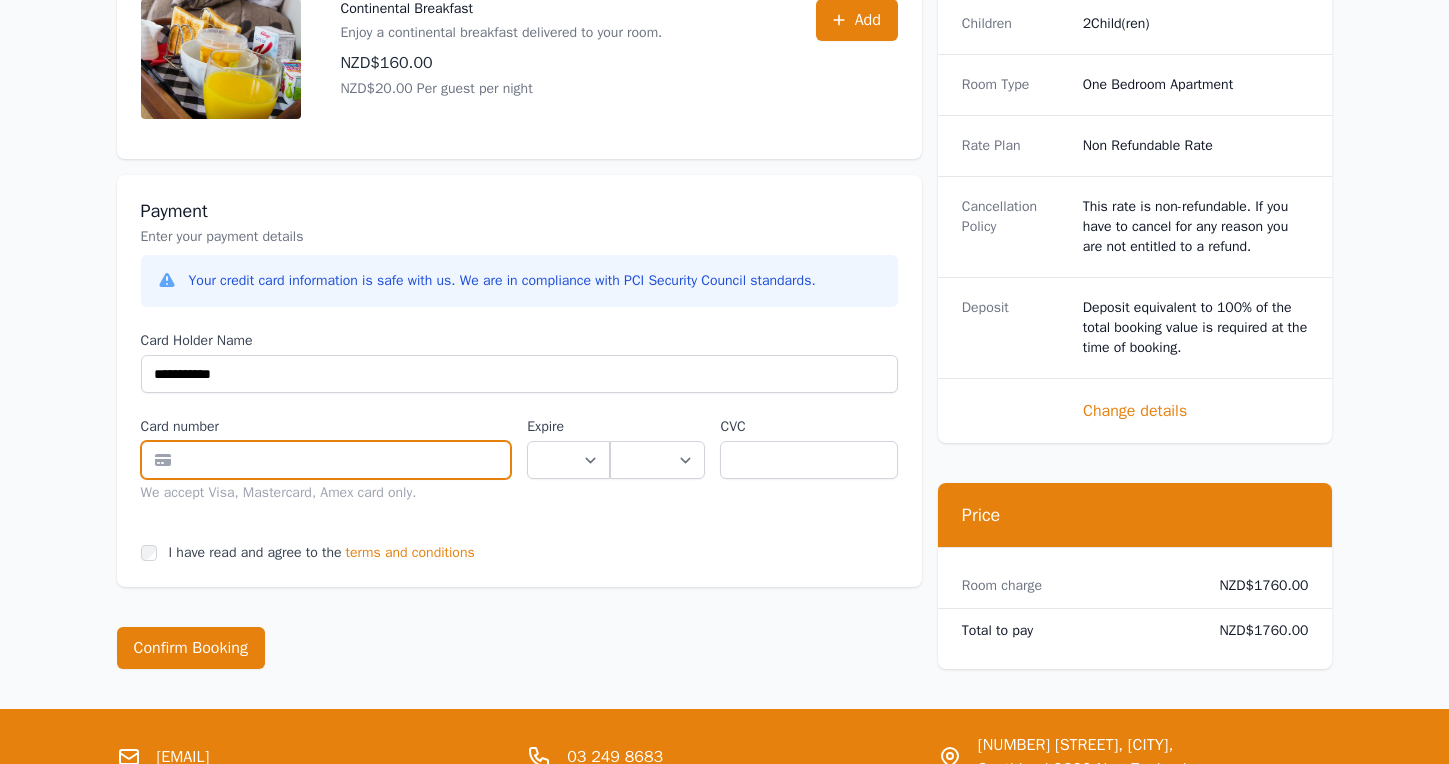 type on "**********" 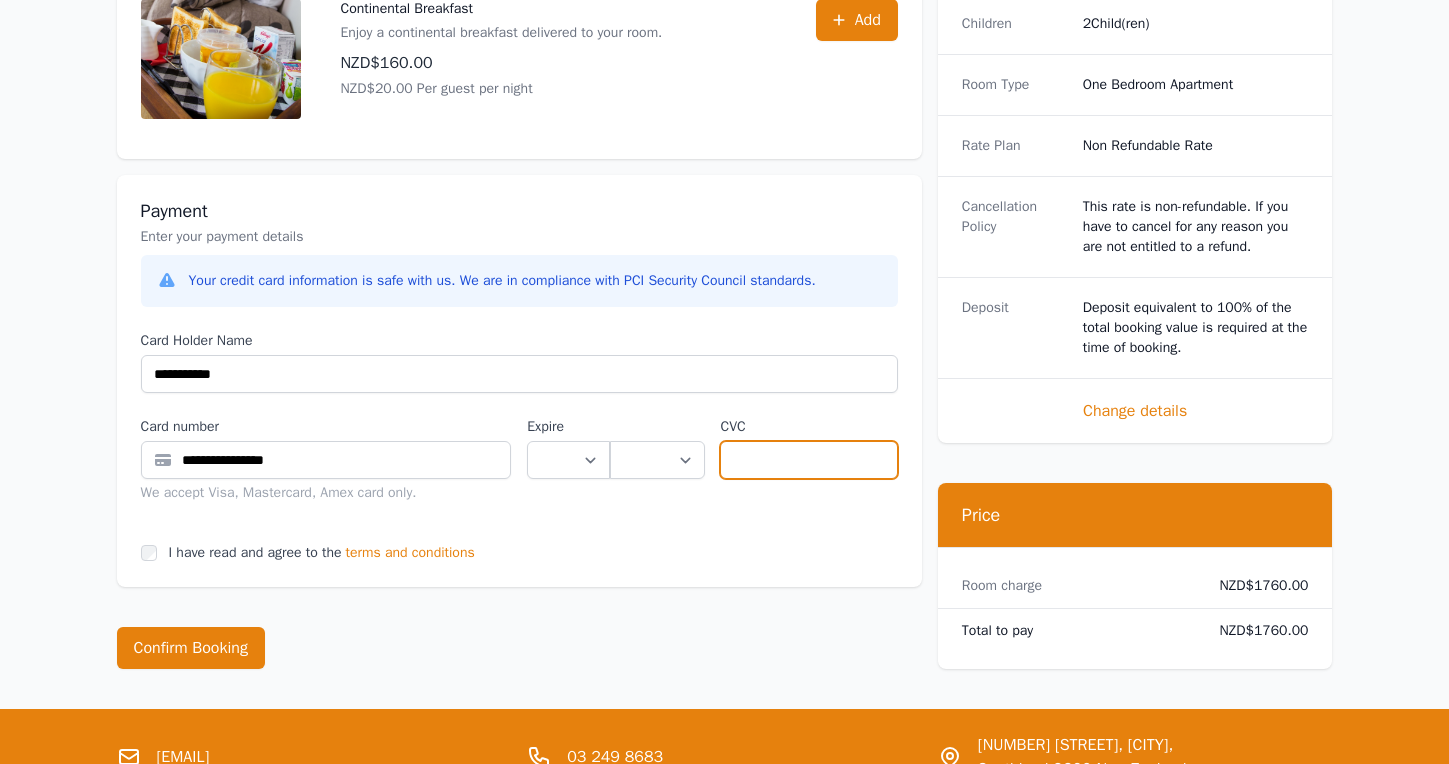 type on "***" 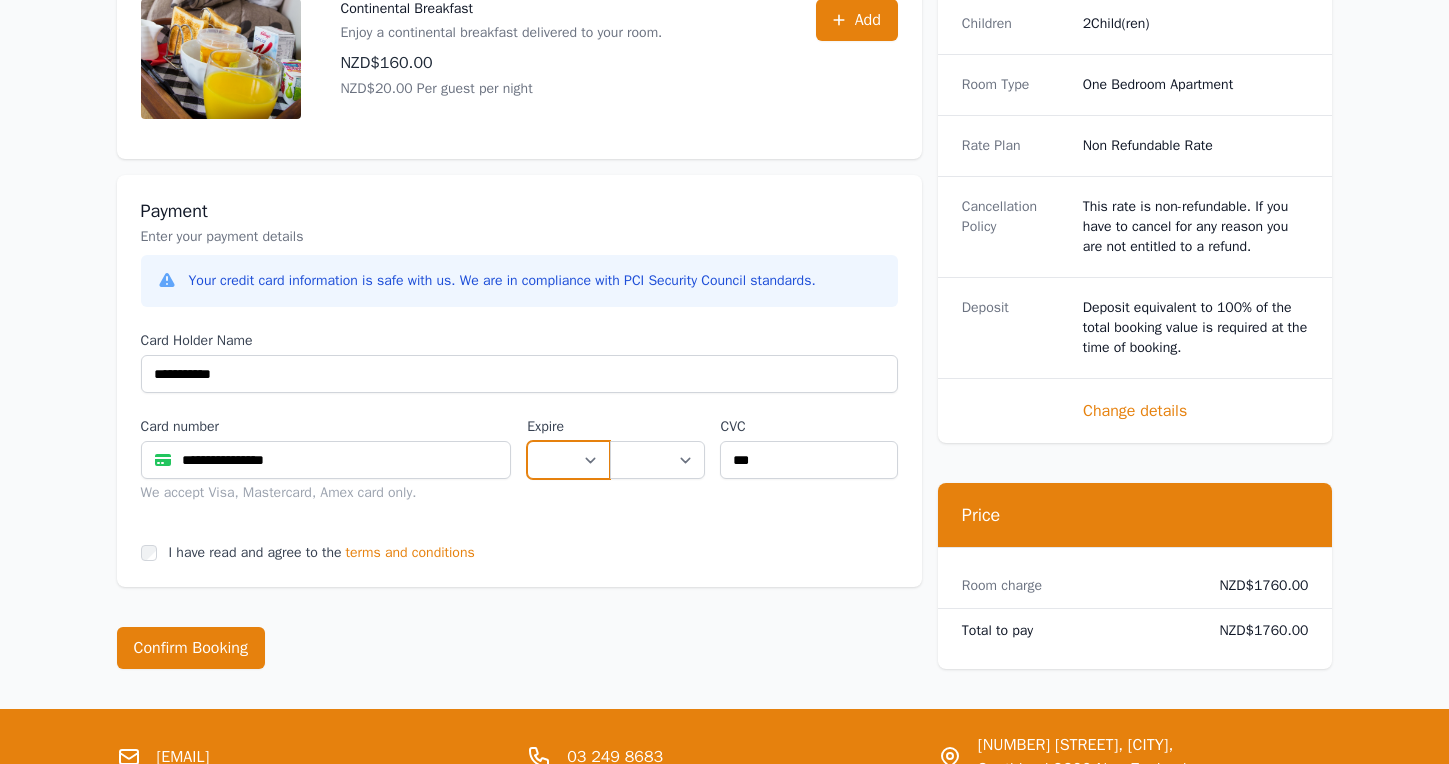 click on "** ** ** ** ** ** ** ** ** ** ** **" at bounding box center (568, 460) 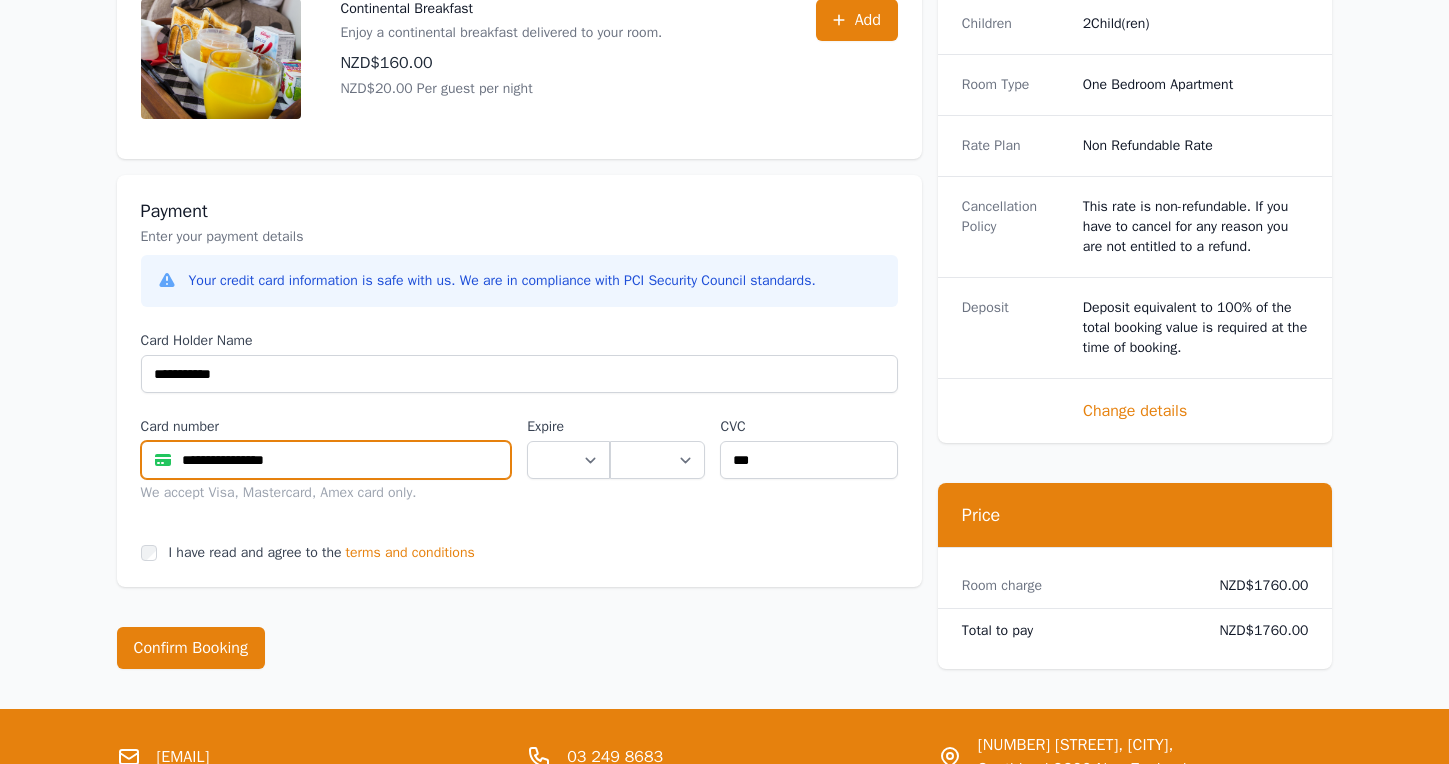 click on "**********" at bounding box center [326, 460] 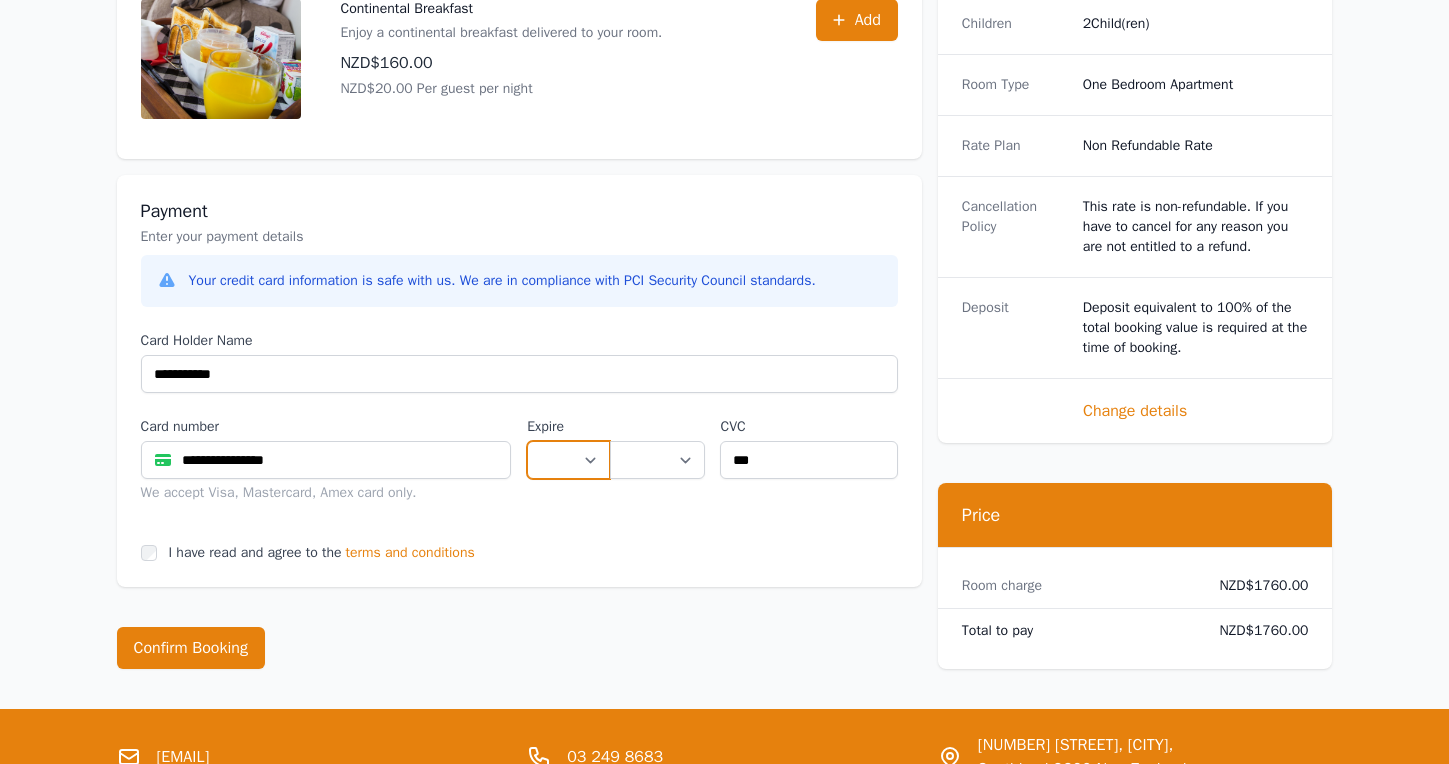 click on "** ** ** ** ** ** ** ** ** ** ** **" at bounding box center [568, 460] 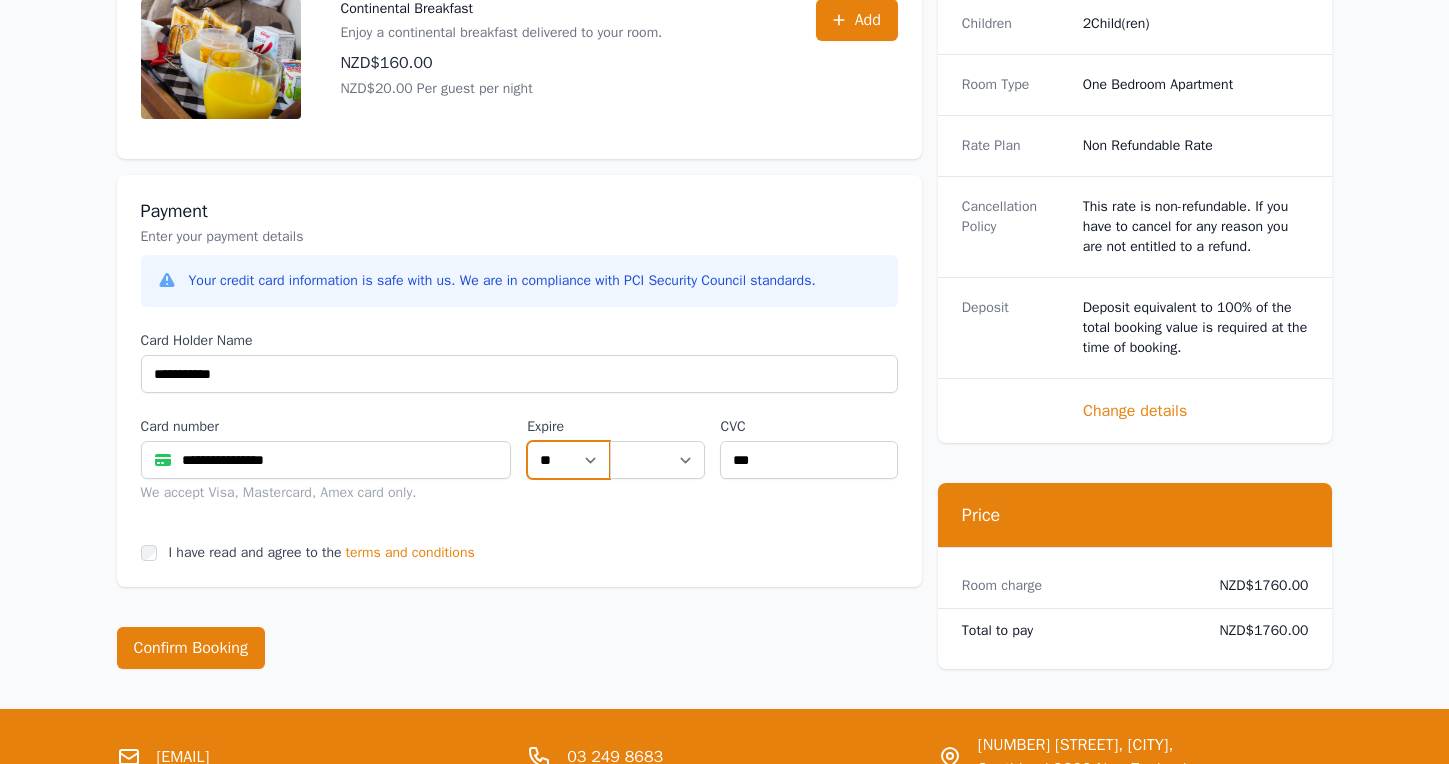 click on "** ** ** ** ** ** ** ** ** ** ** **" at bounding box center (568, 460) 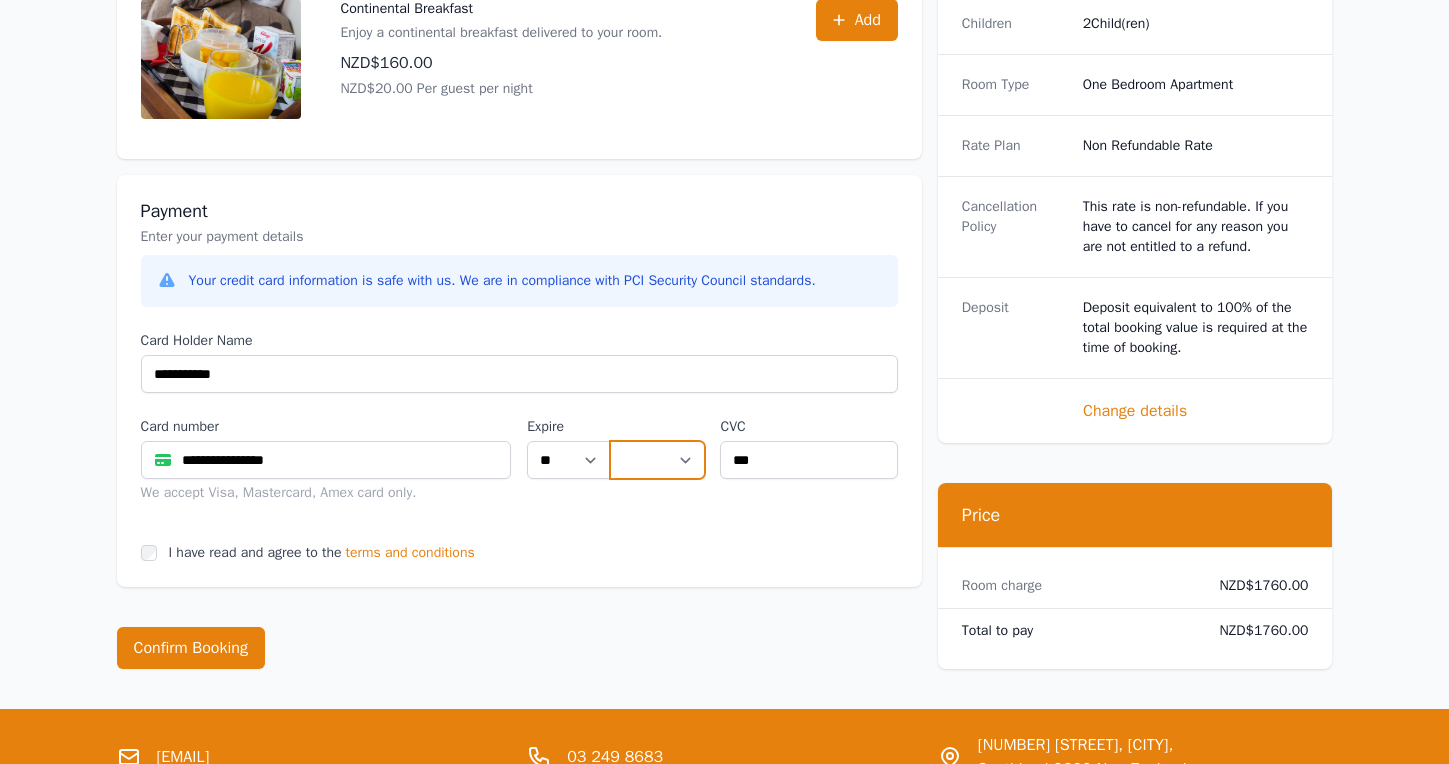 click on "**** **** **** **** **** **** **** **** ****" at bounding box center [657, 460] 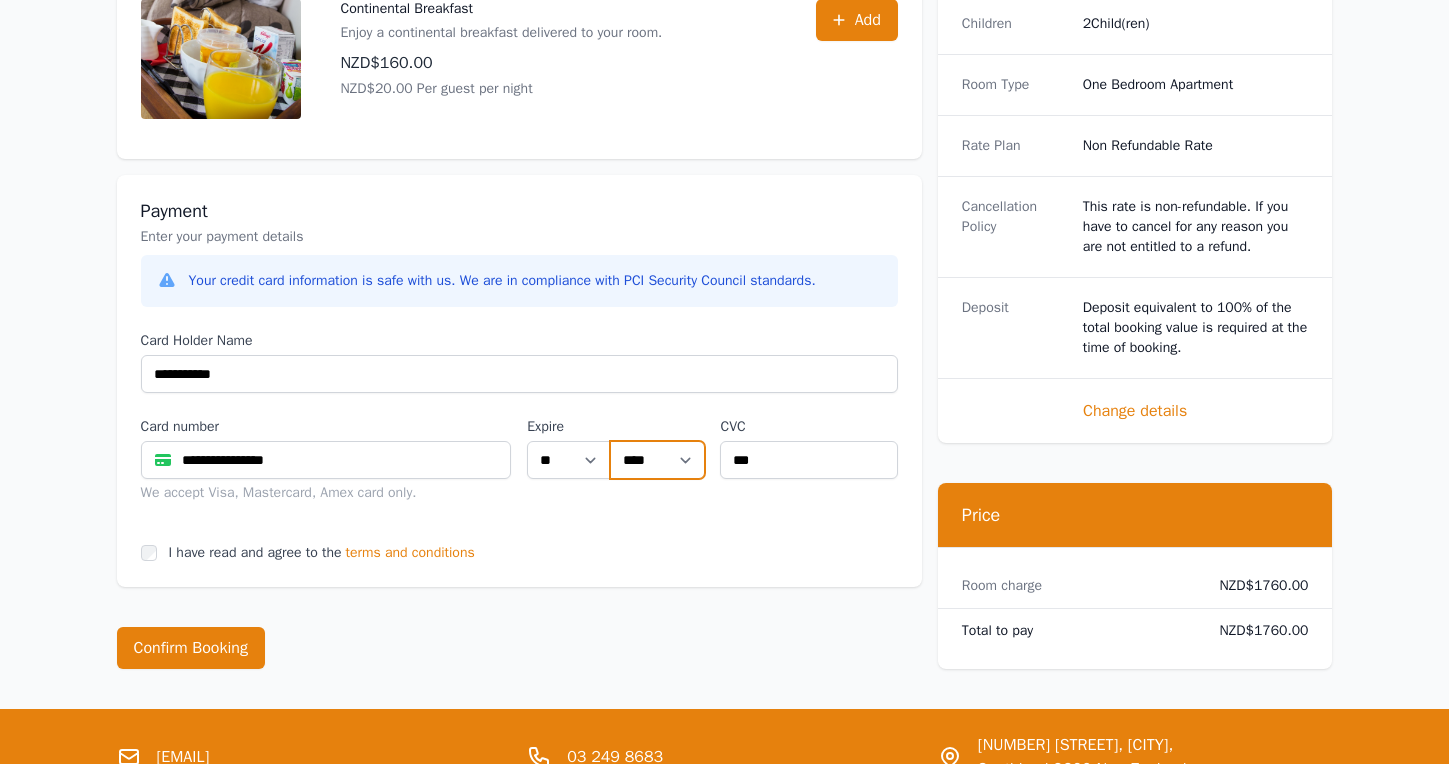 click on "**** **** **** **** **** **** **** **** ****" at bounding box center (657, 460) 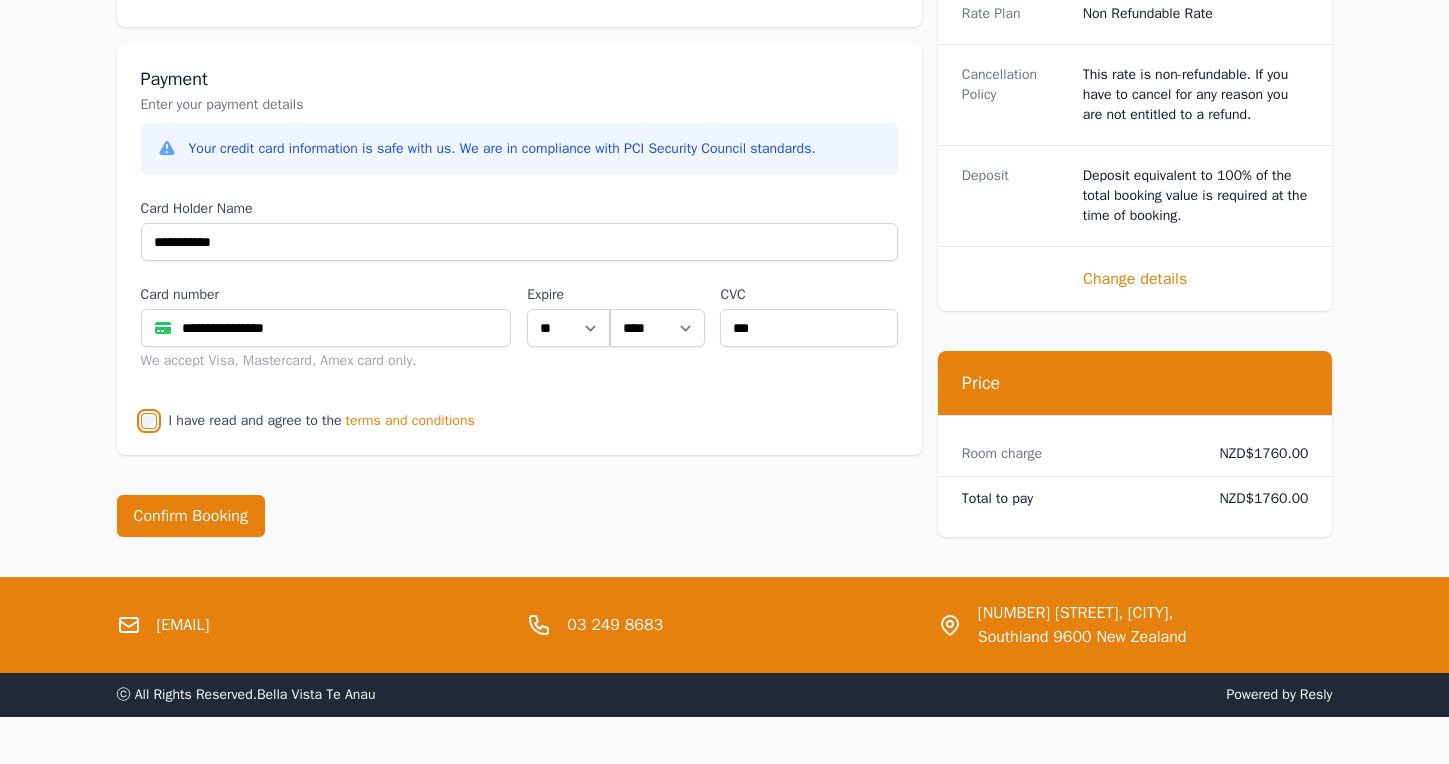 scroll, scrollTop: 1249, scrollLeft: 0, axis: vertical 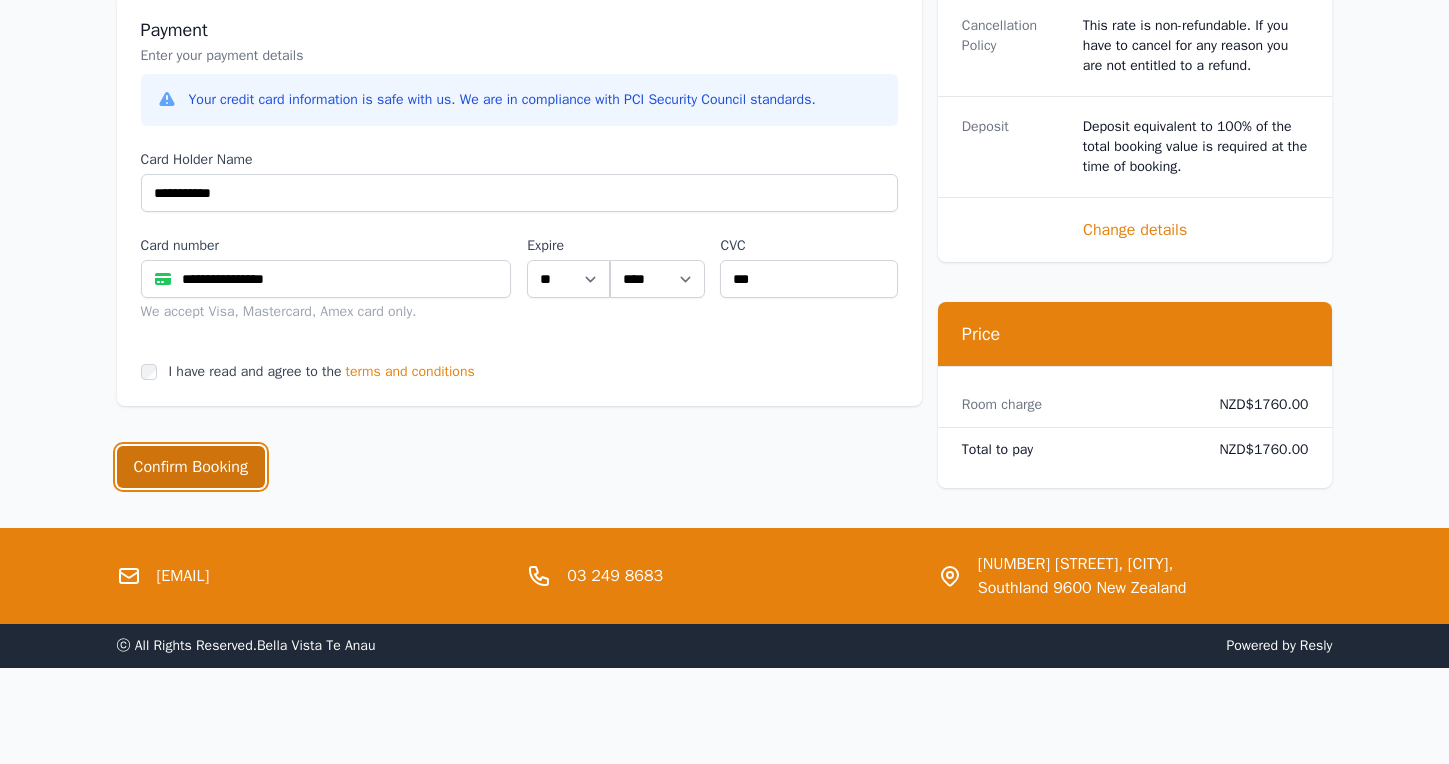 click on "Confirm Booking" at bounding box center [191, 467] 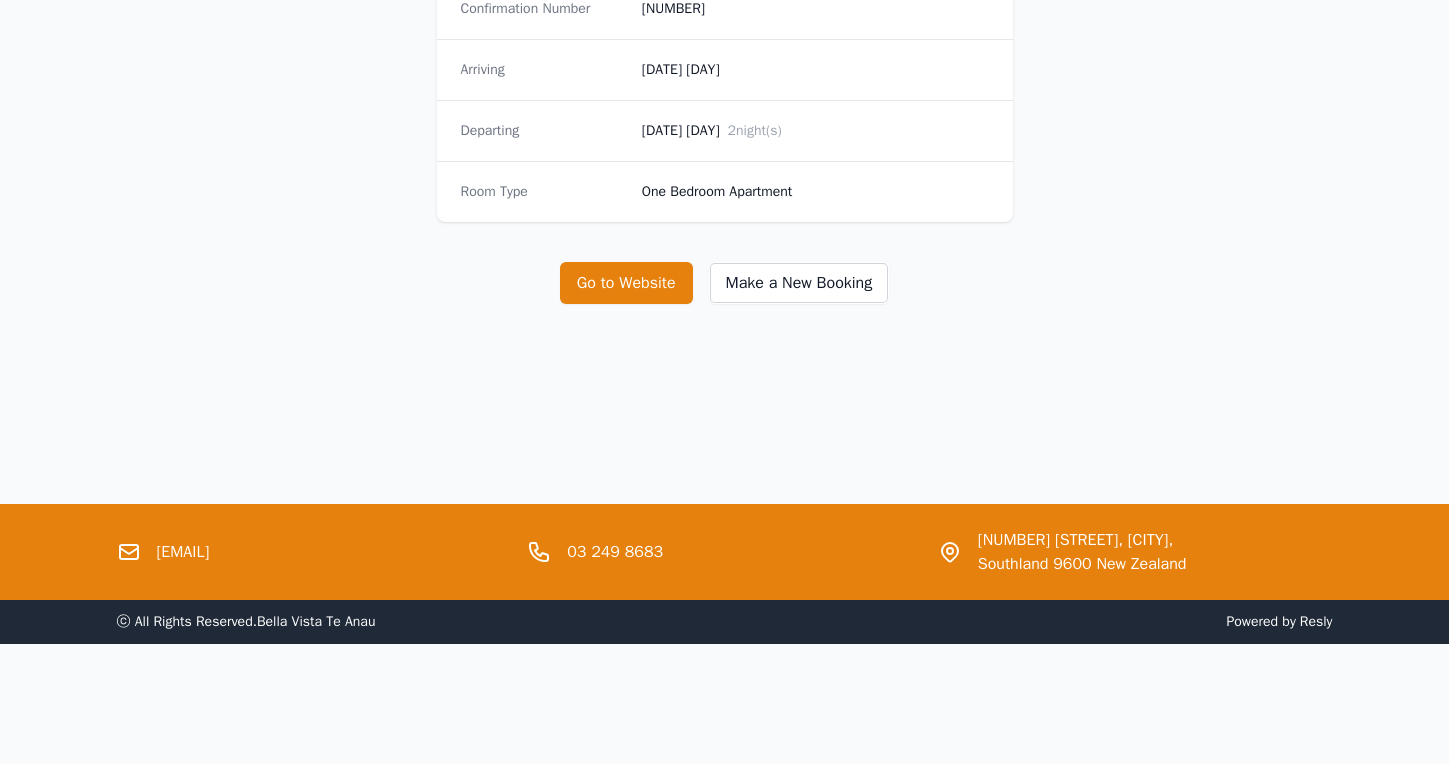 scroll, scrollTop: 0, scrollLeft: 0, axis: both 